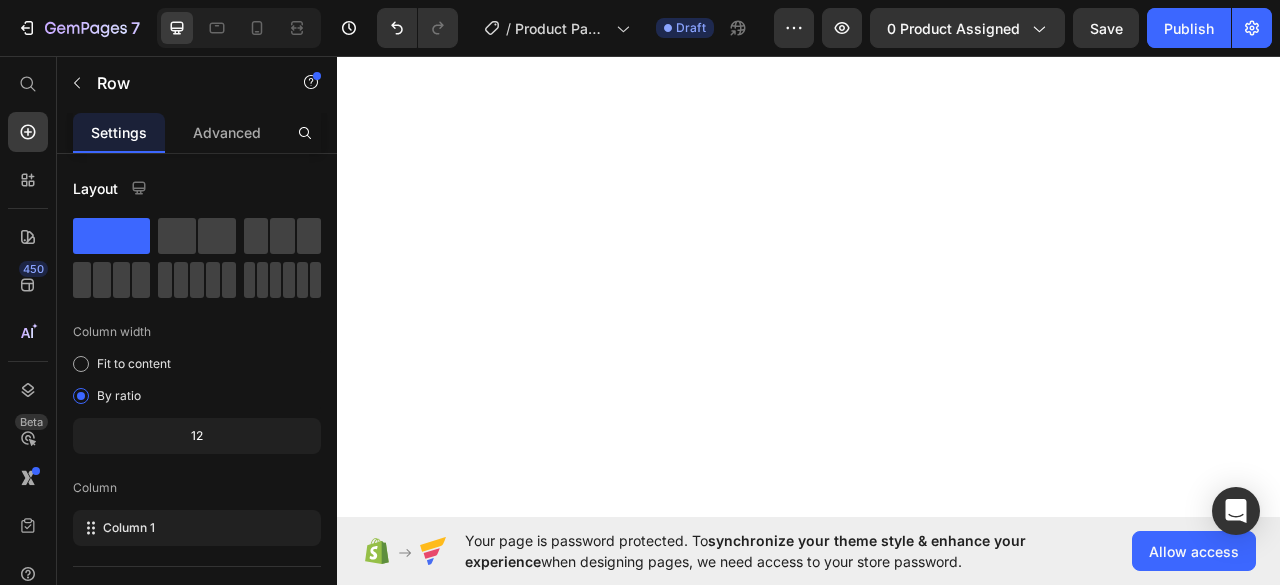 scroll, scrollTop: 0, scrollLeft: 0, axis: both 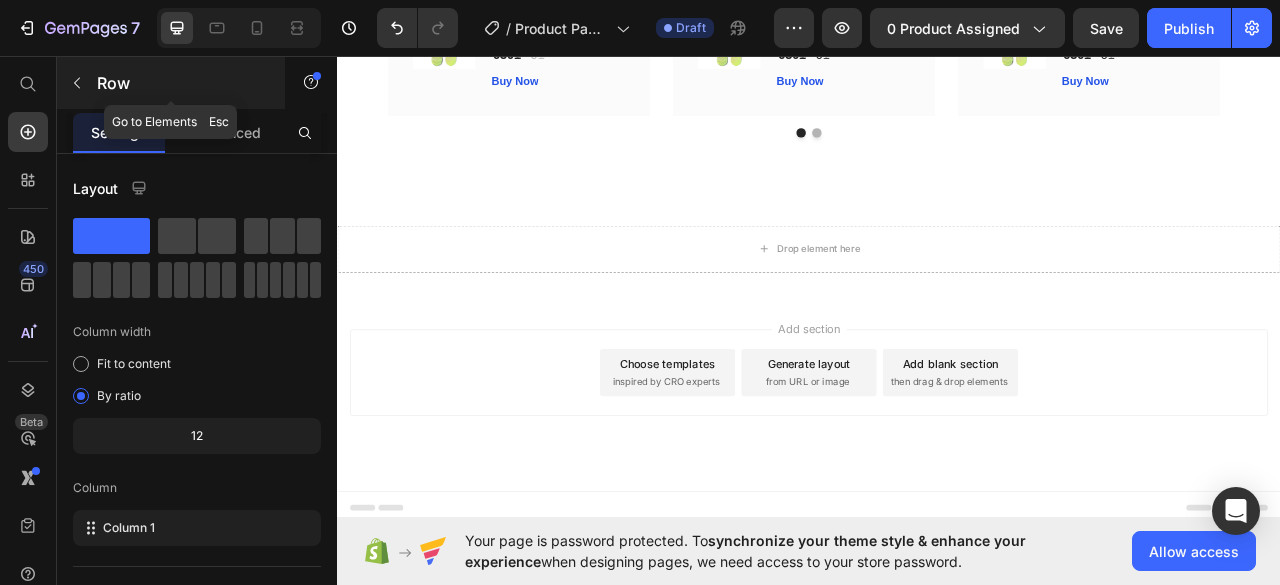 click 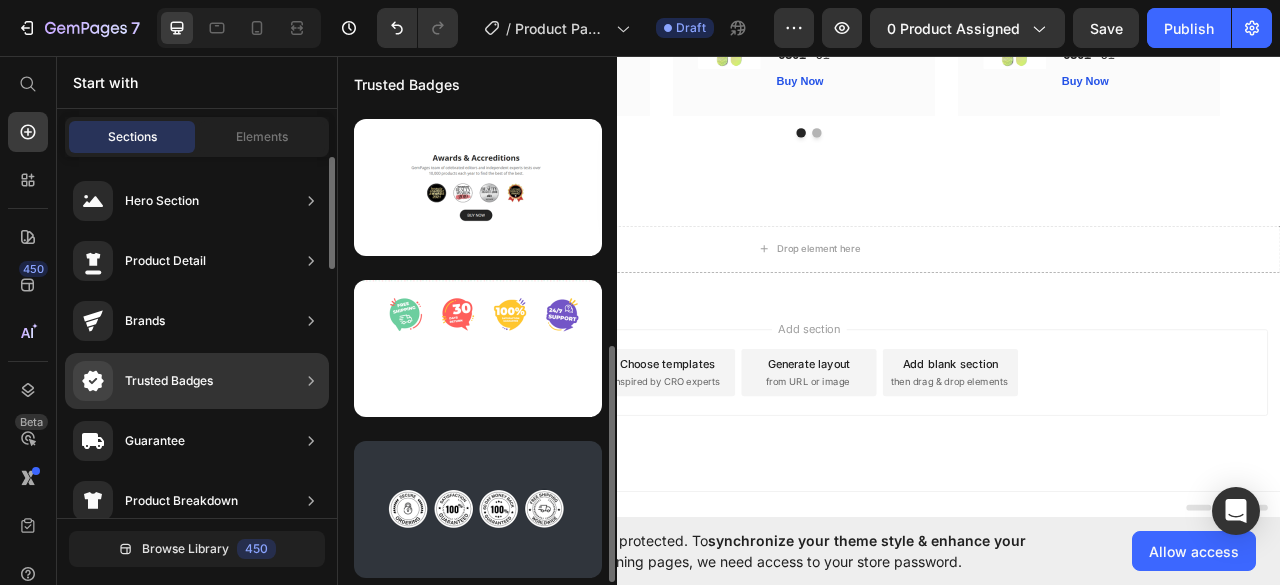 scroll, scrollTop: 478, scrollLeft: 0, axis: vertical 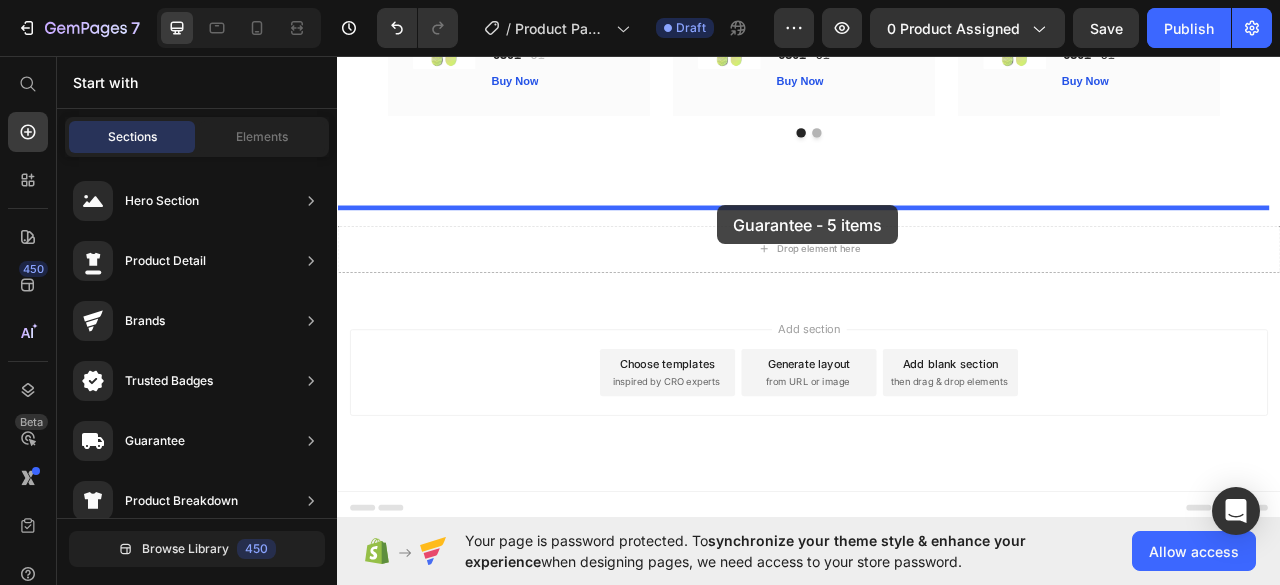 drag, startPoint x: 827, startPoint y: 413, endPoint x: 821, endPoint y: 247, distance: 166.1084 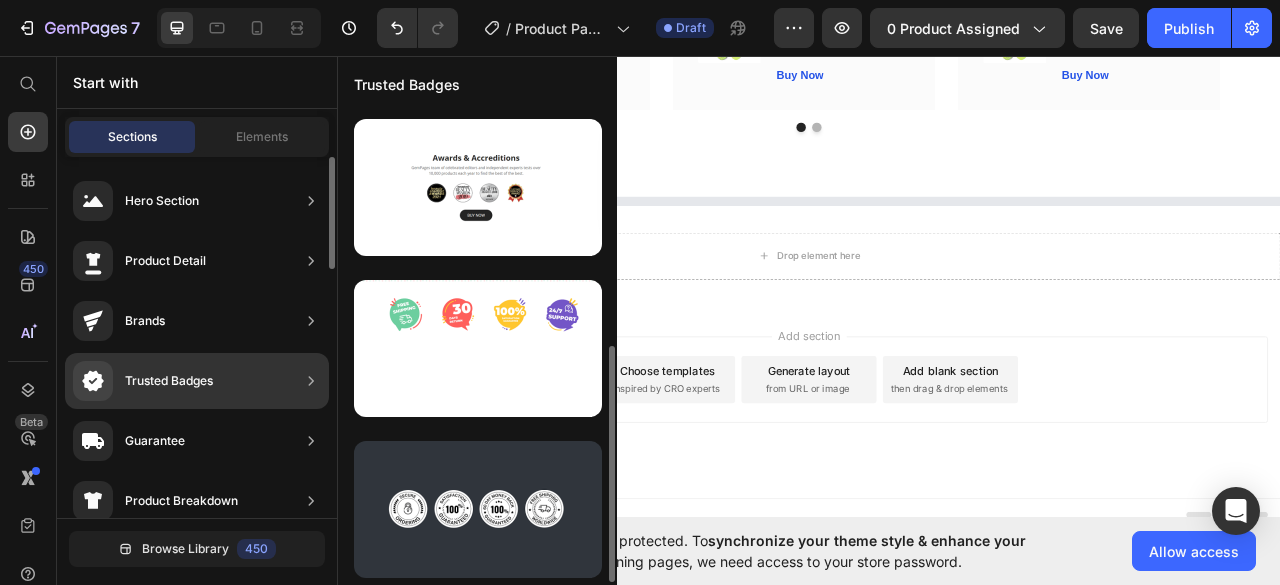 scroll, scrollTop: 478, scrollLeft: 0, axis: vertical 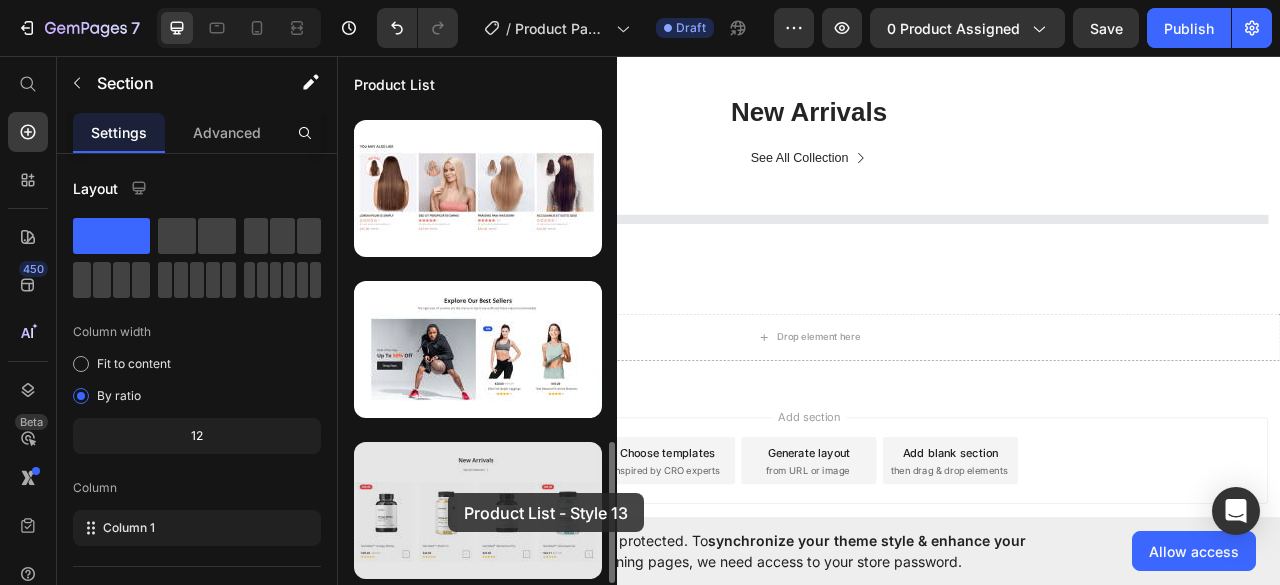 click at bounding box center [478, 510] 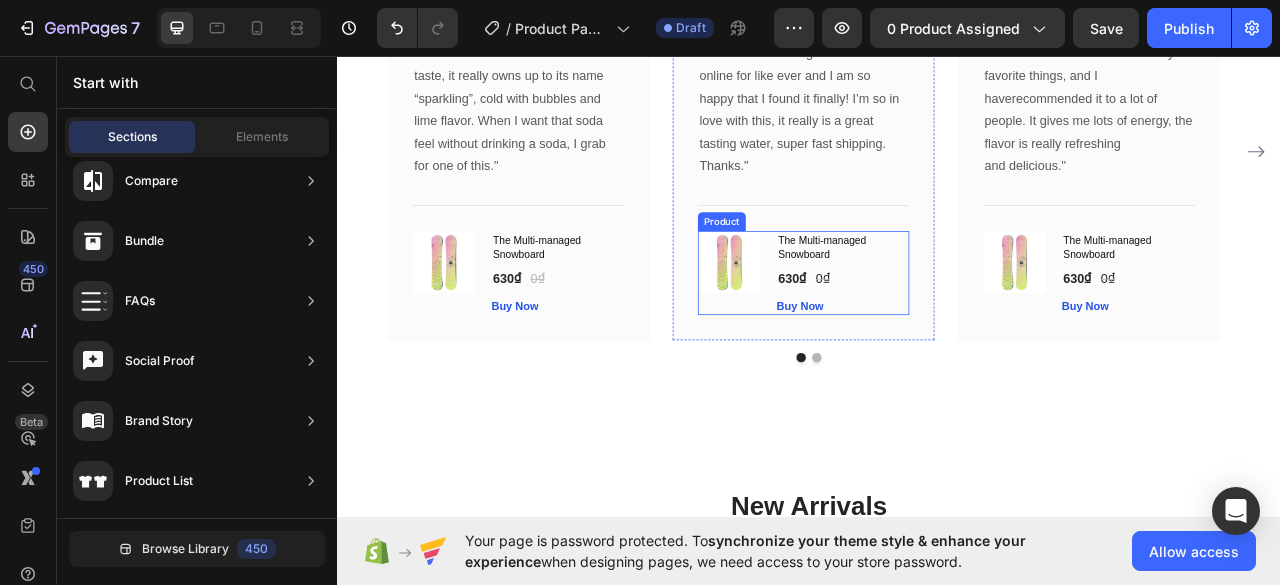 scroll, scrollTop: 2255, scrollLeft: 0, axis: vertical 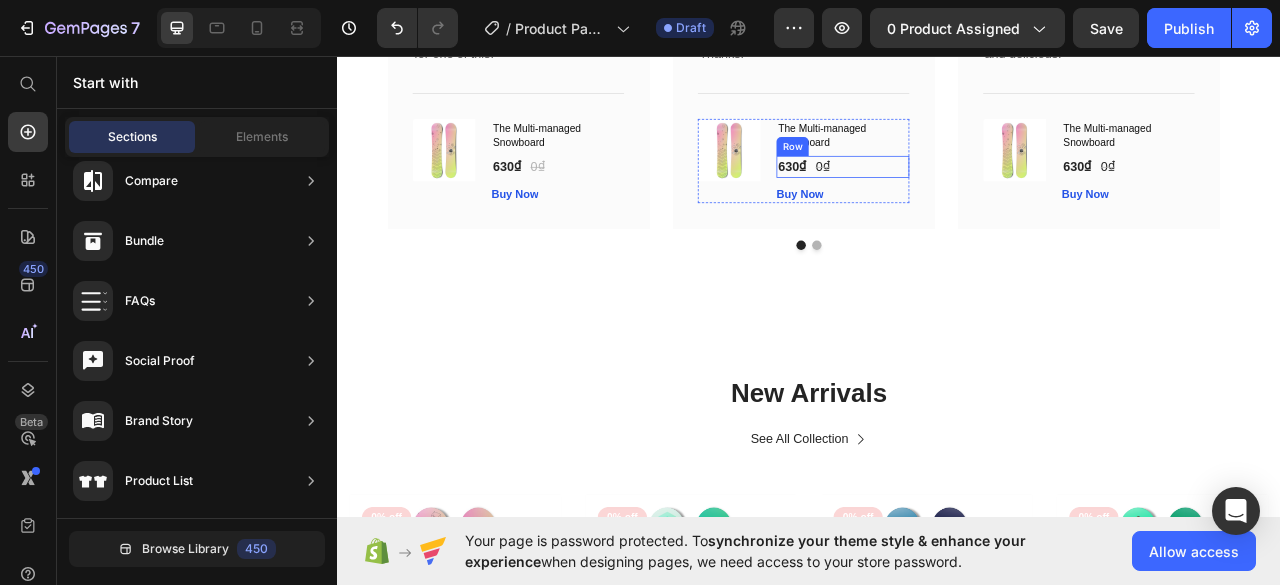 click on "630₫ (P) Price 0₫ (P) Price Row" at bounding box center (979, 198) 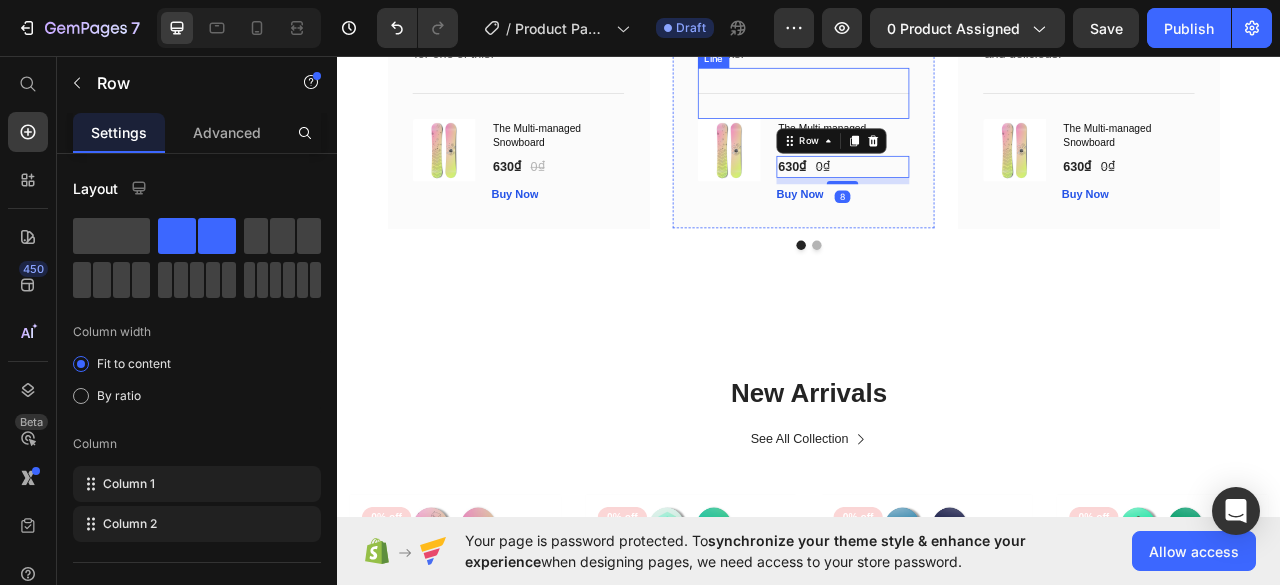 click on "Title Line" at bounding box center (929, 104) 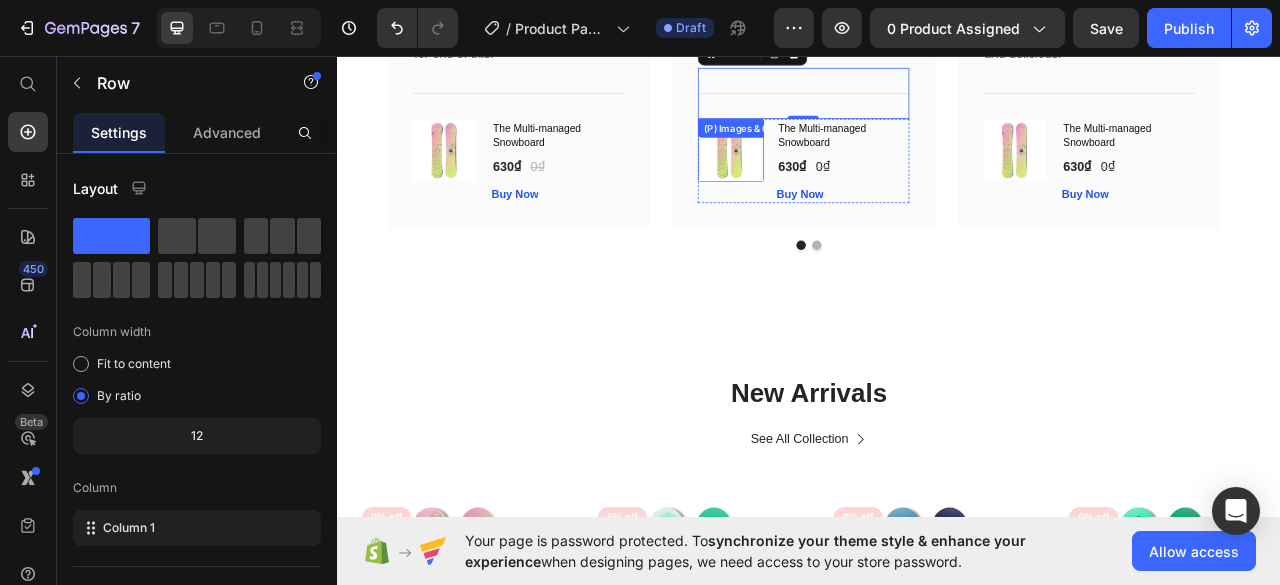 click on "Image
Icon
Icon
Icon
Icon
Icon Row [FIRST] [LAST] Text block Row "I have been looking for this flavor online for like ever and I am so happy that I found it finally! I’m so in love with this, it really is a great tasting water, super fast shipping.  Thanks." Text block                Title Line   0 (P) Images & Gallery The Multi-managed Snowboard (P) Title [PRICE] (P) Price [PRICE] (P) Price Row Buy Now (P) Cart Button Product Row" at bounding box center [929, 36] 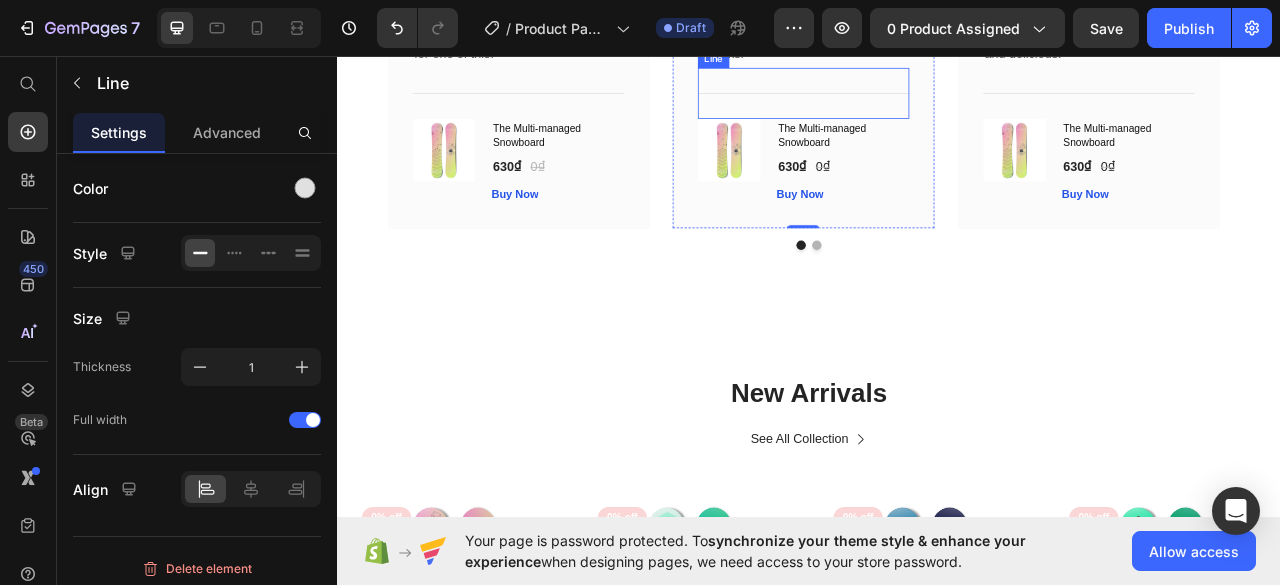 click on "Title Line" at bounding box center (929, 104) 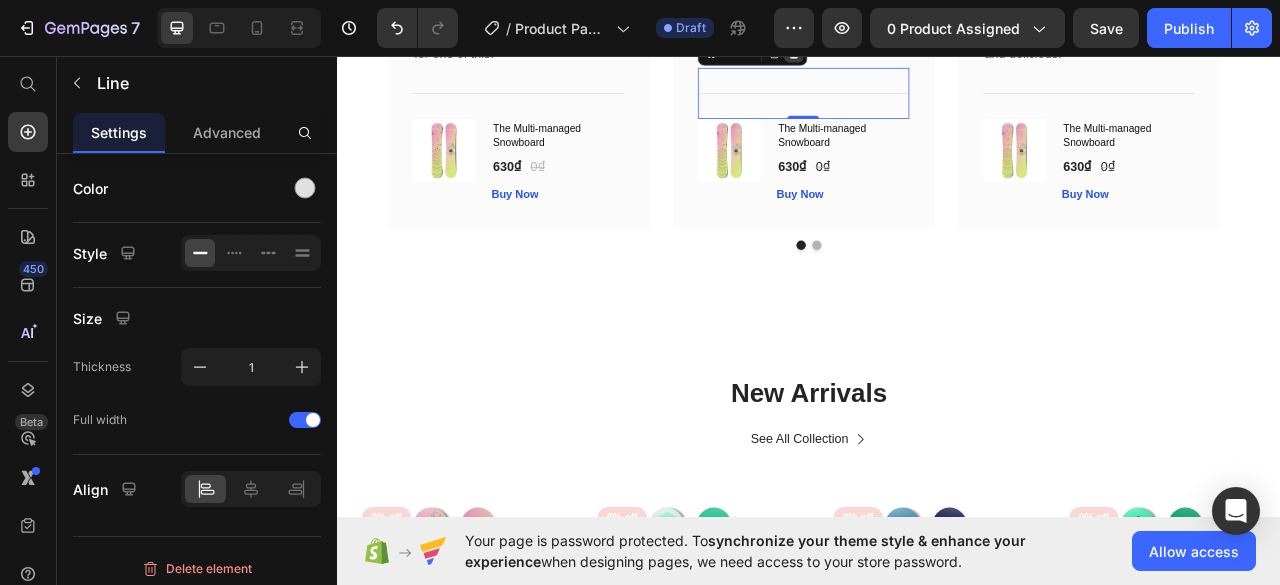 click 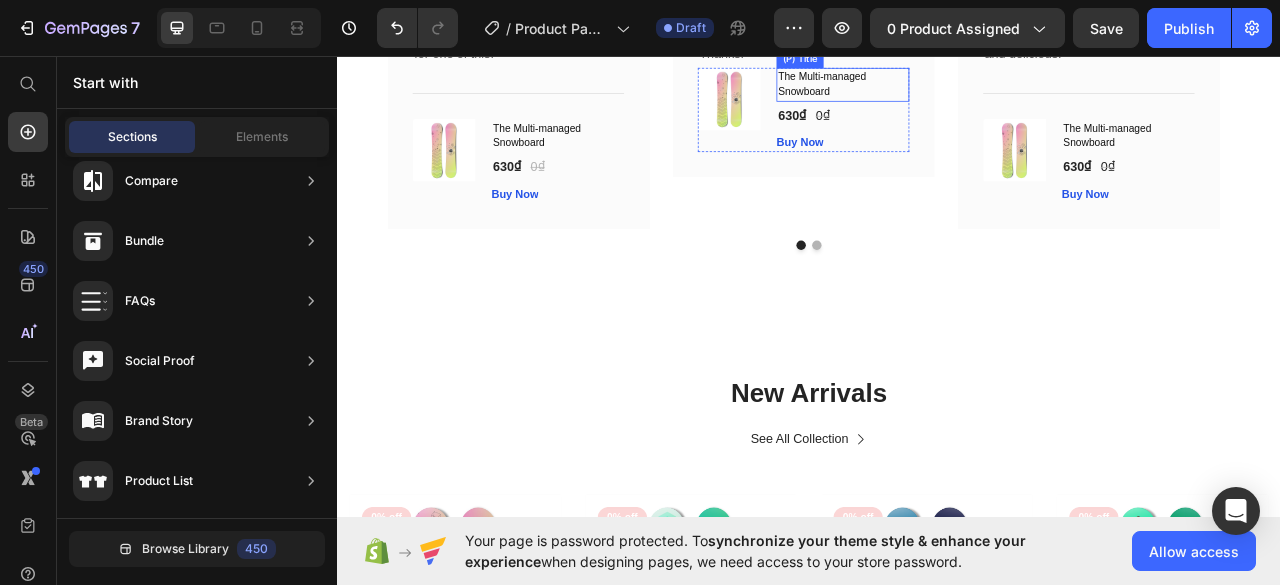click on "The Multi-managed Snowboard" at bounding box center [979, 93] 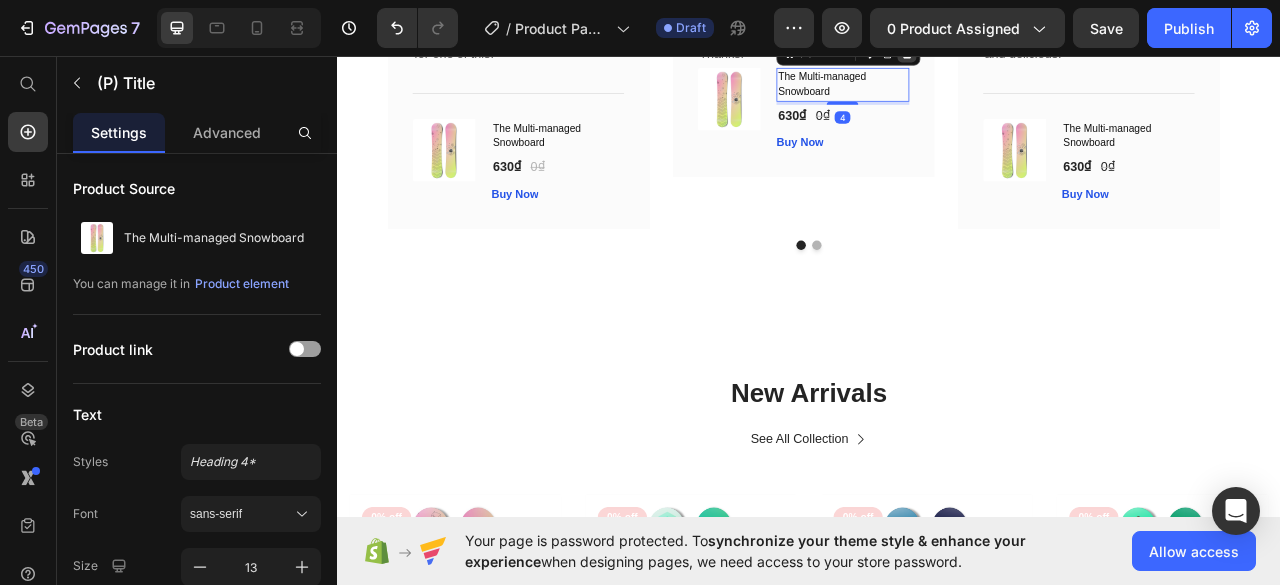 click 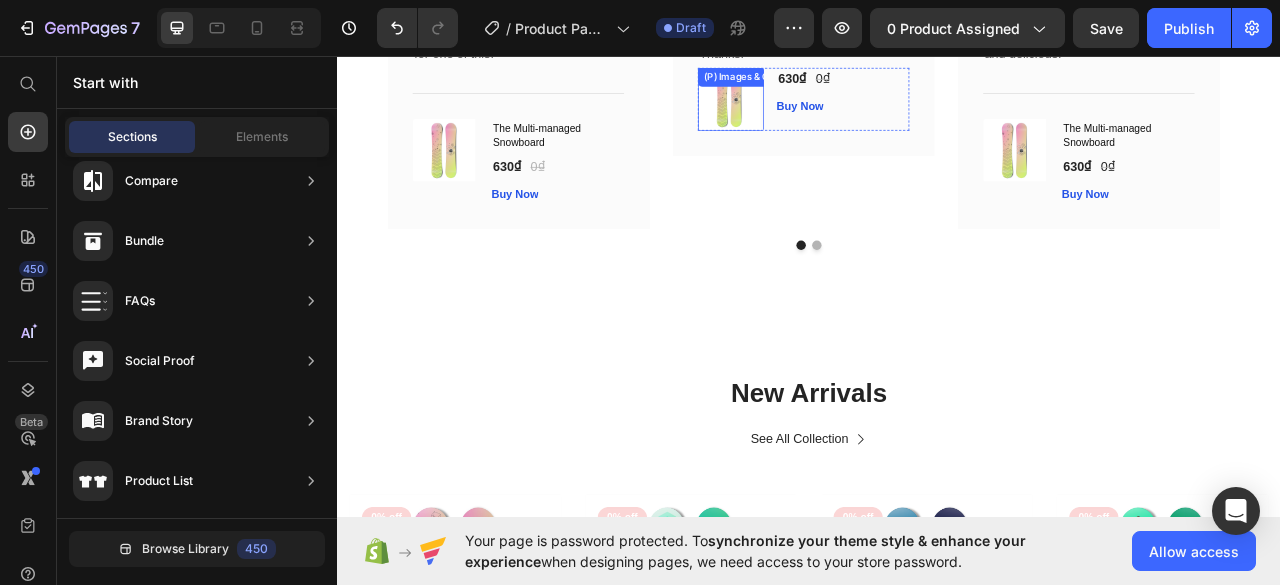 click on "(P) Images & Gallery" at bounding box center [860, 84] 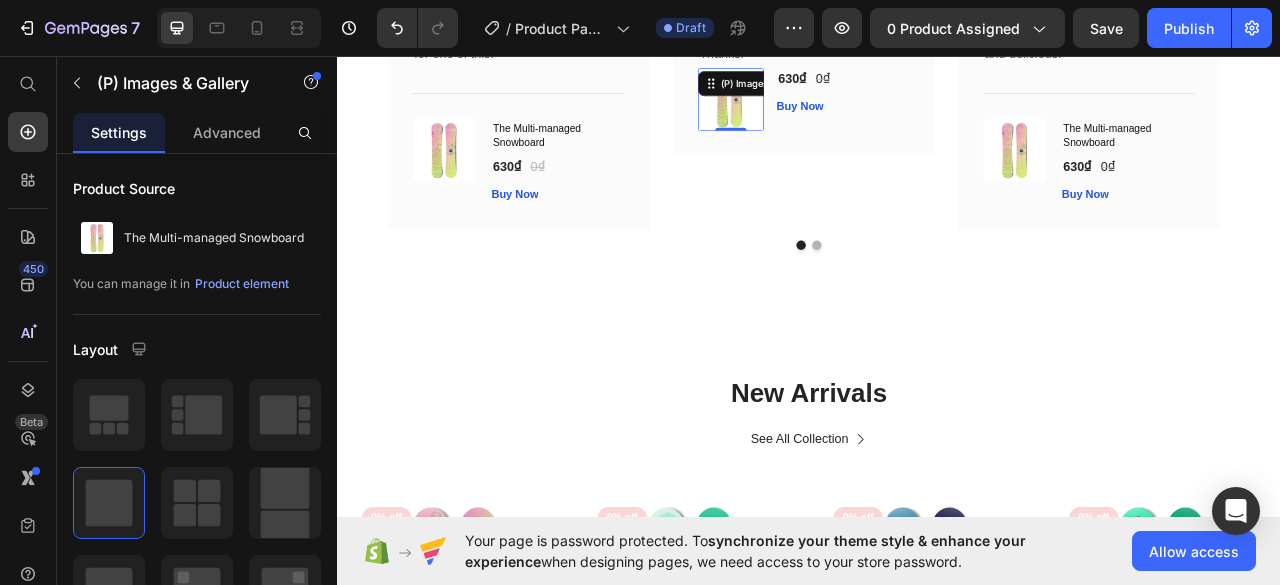 click at bounding box center [835, 112] 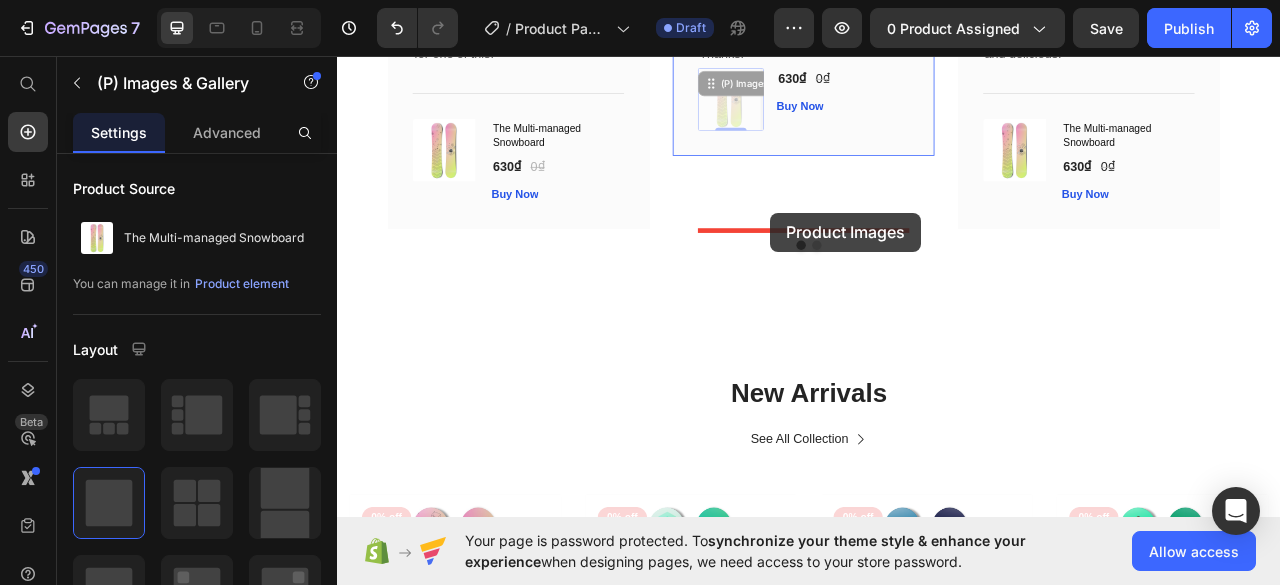 drag, startPoint x: 832, startPoint y: 255, endPoint x: 888, endPoint y: 257, distance: 56.0357 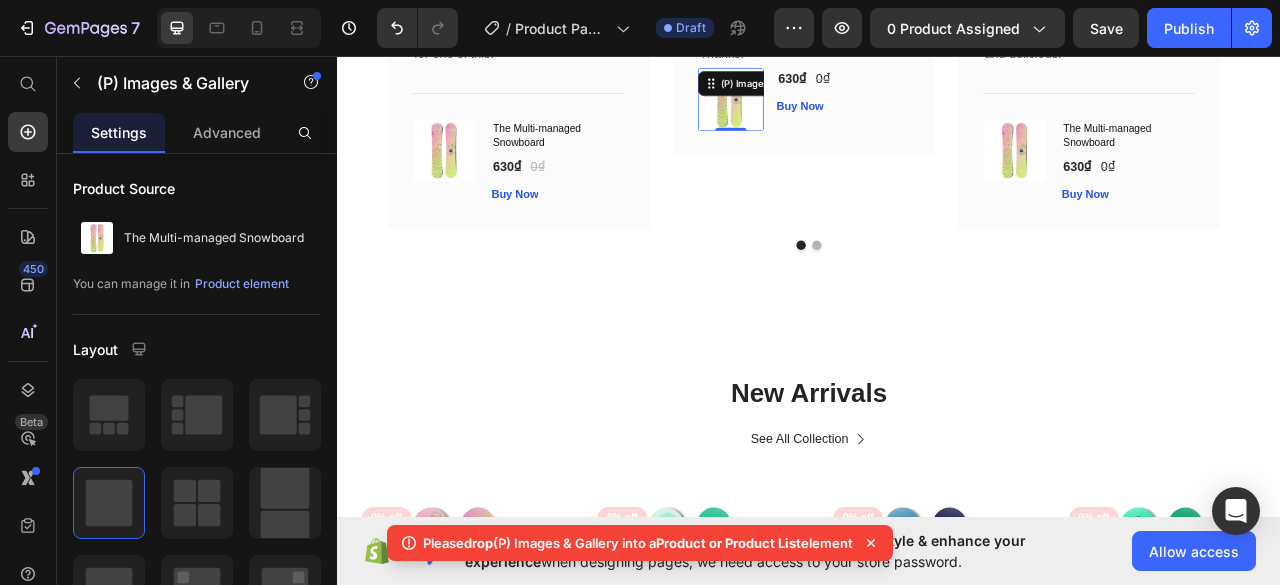 click at bounding box center (835, 112) 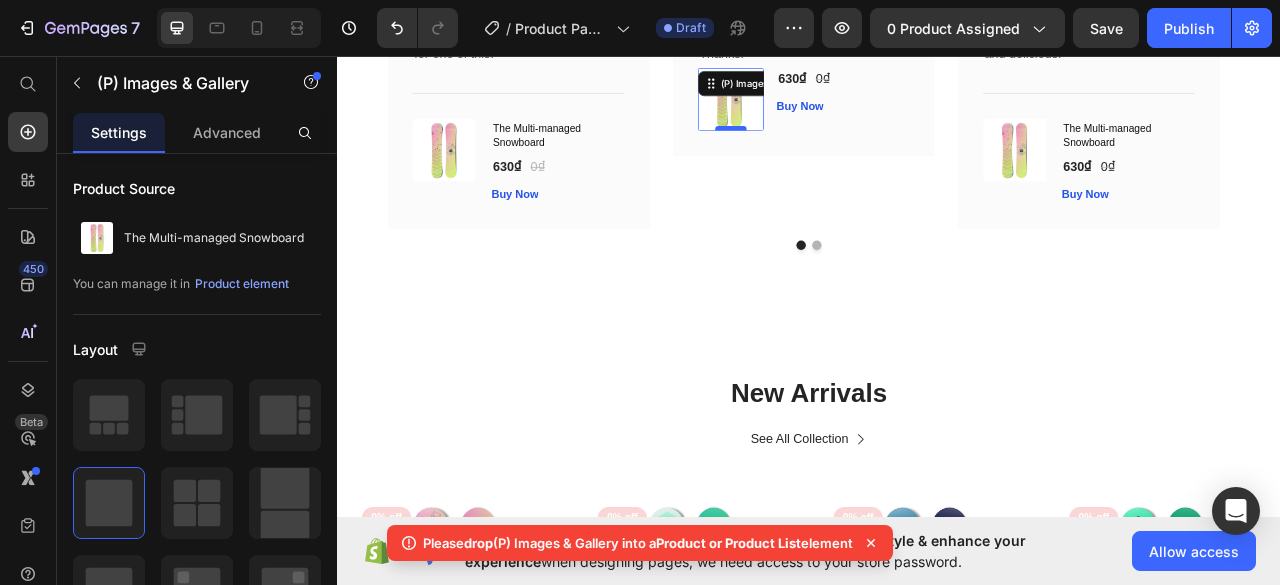 click at bounding box center (837, 149) 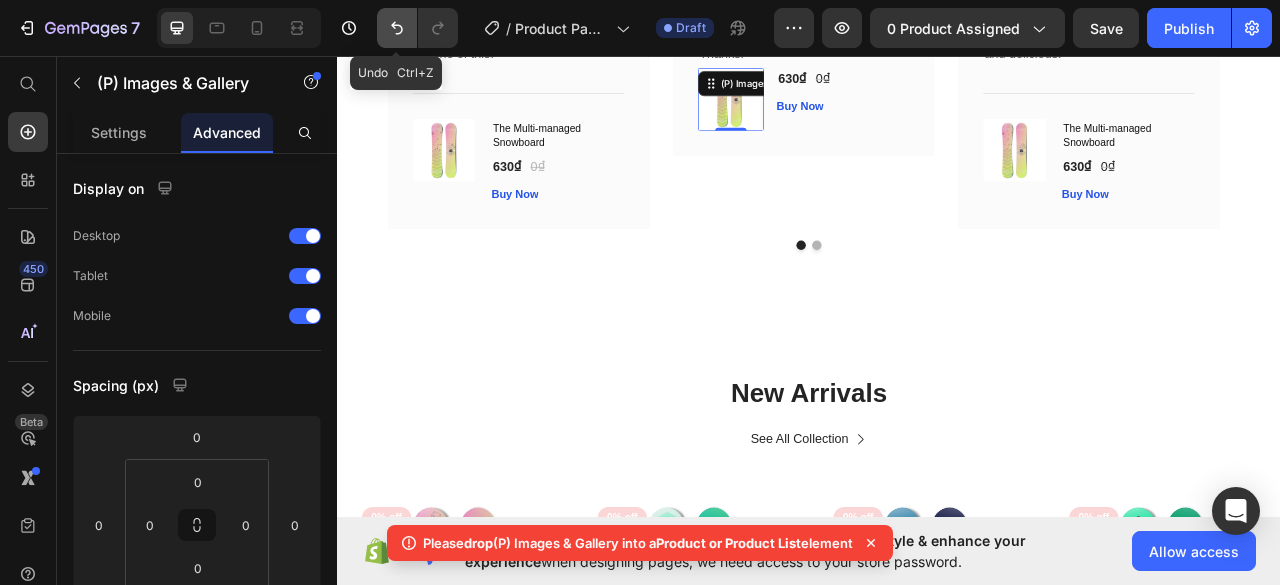 click 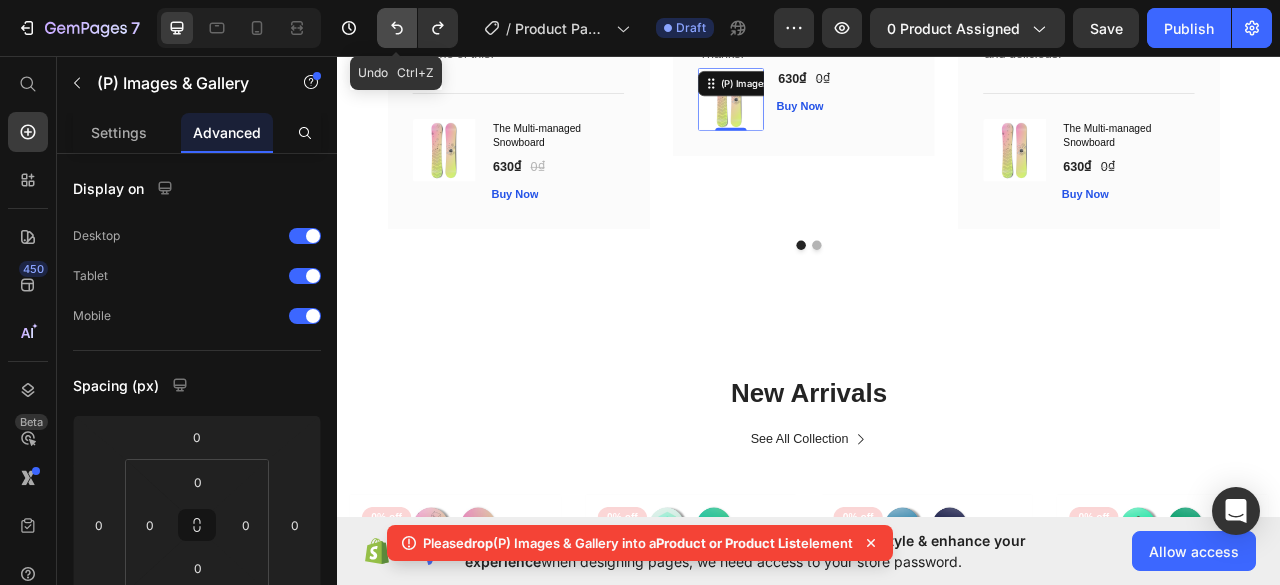 click 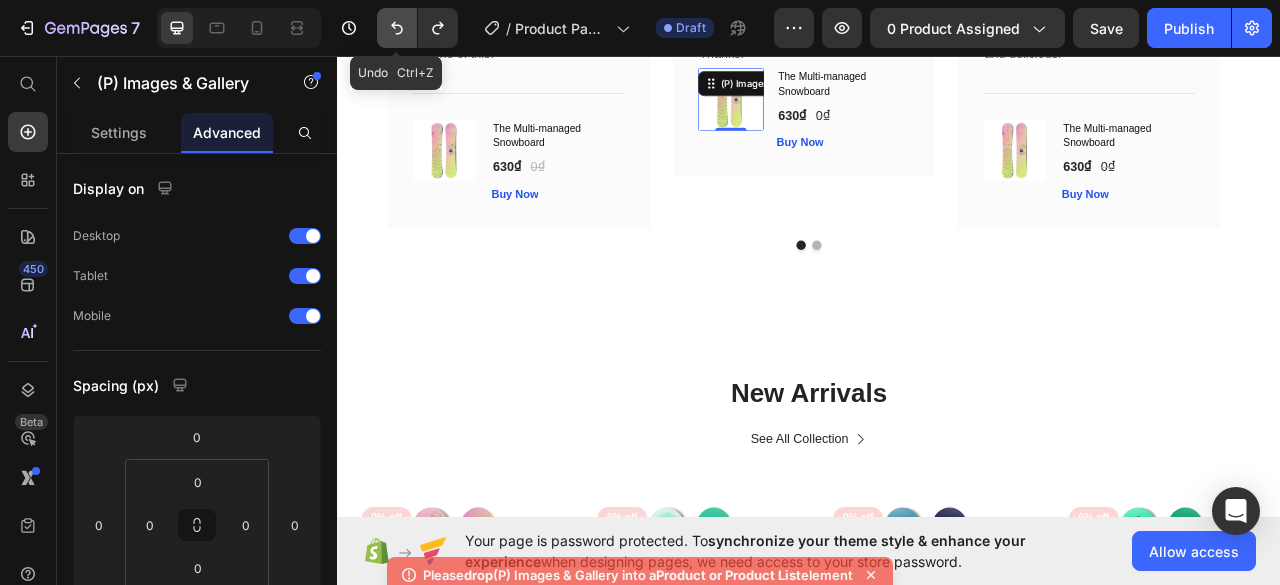 click 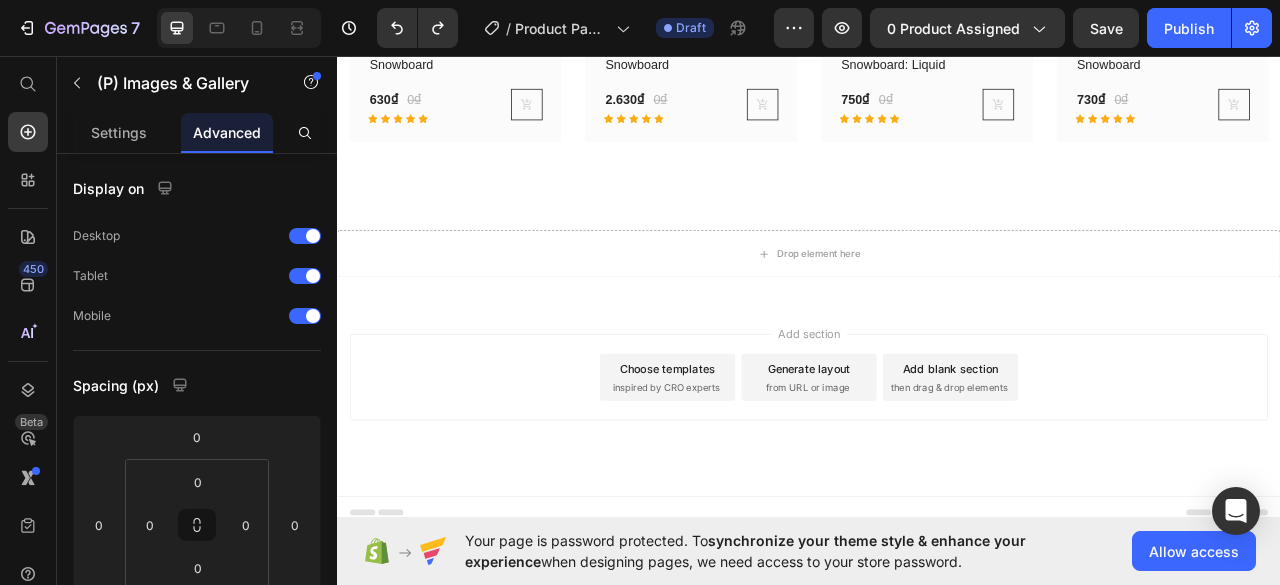 scroll, scrollTop: 2961, scrollLeft: 0, axis: vertical 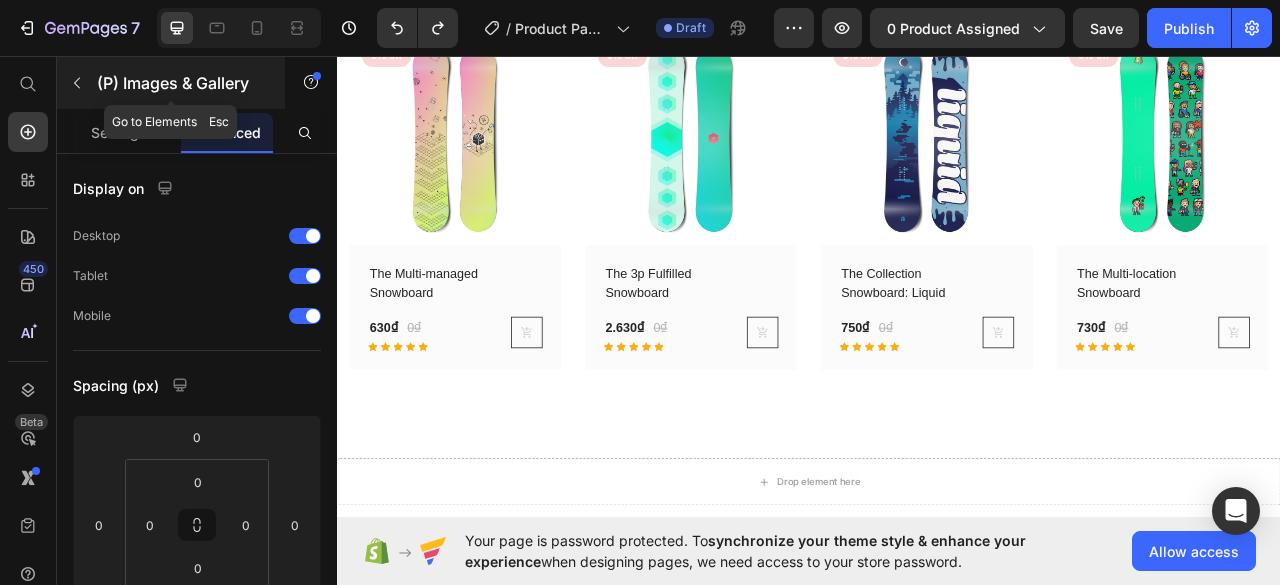 click 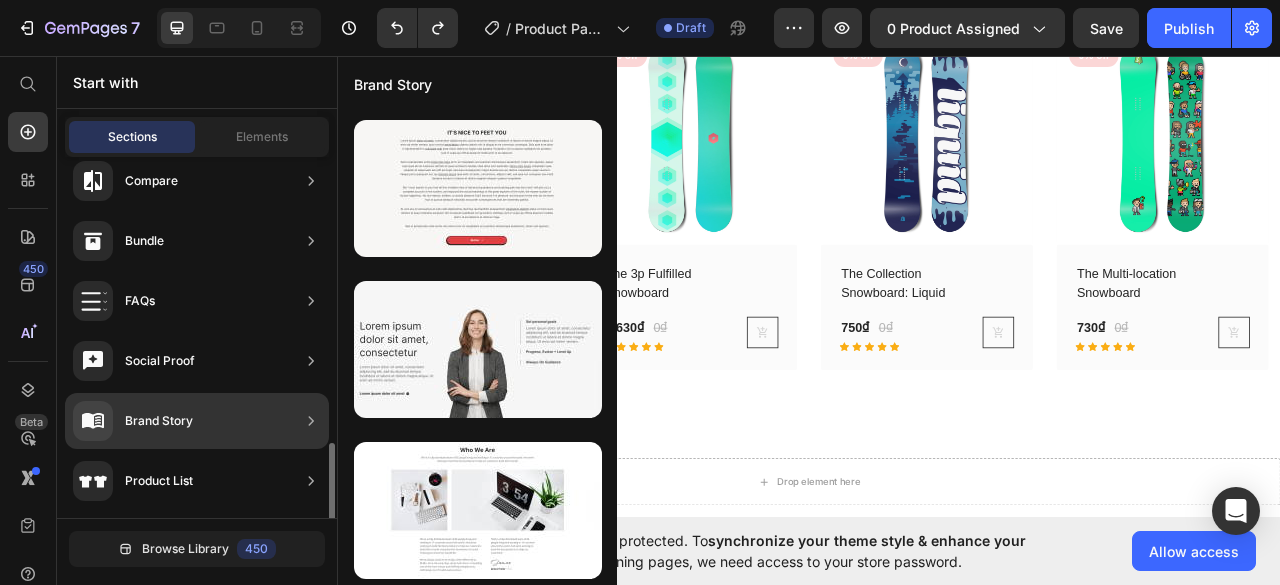 scroll, scrollTop: 700, scrollLeft: 0, axis: vertical 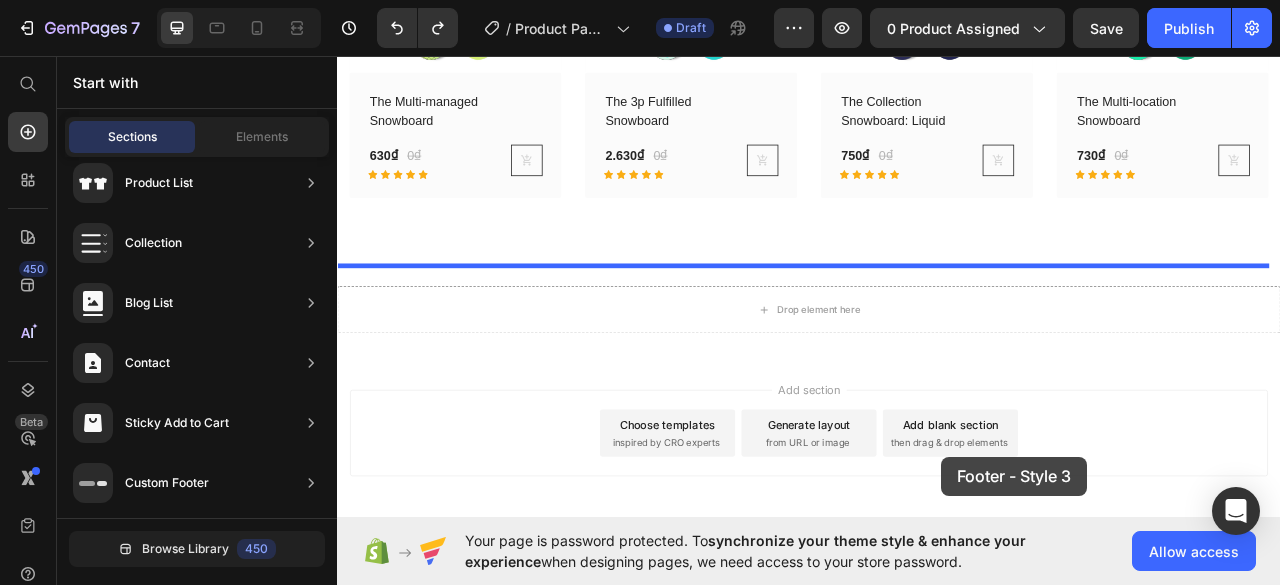 drag, startPoint x: 773, startPoint y: 357, endPoint x: 1027, endPoint y: 553, distance: 320.83017 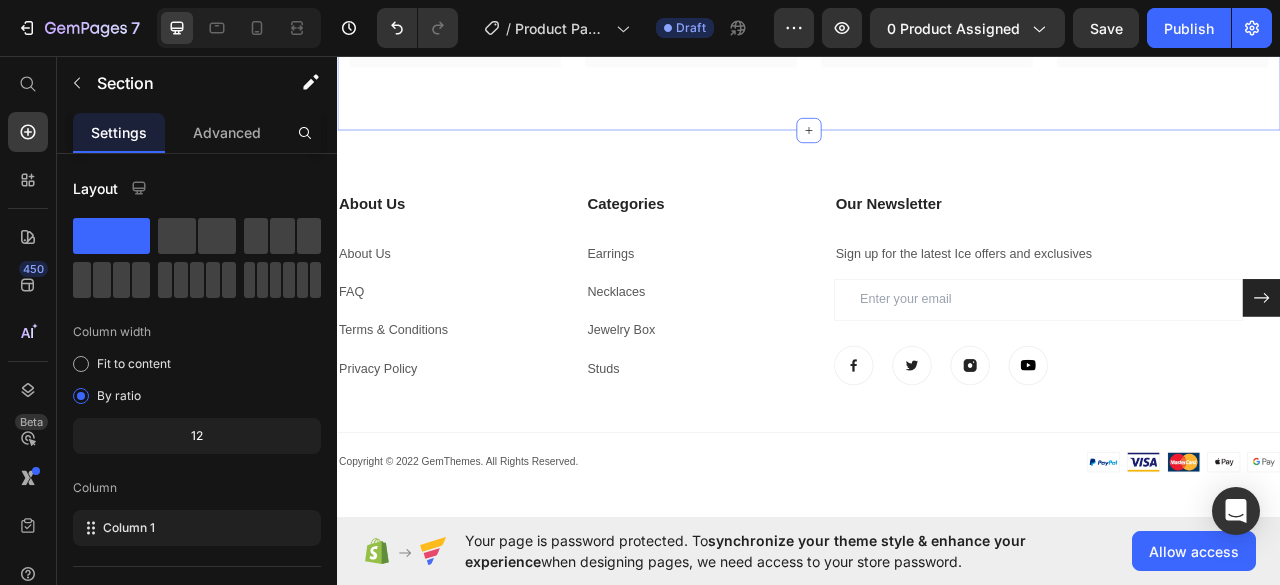 scroll, scrollTop: 3186, scrollLeft: 0, axis: vertical 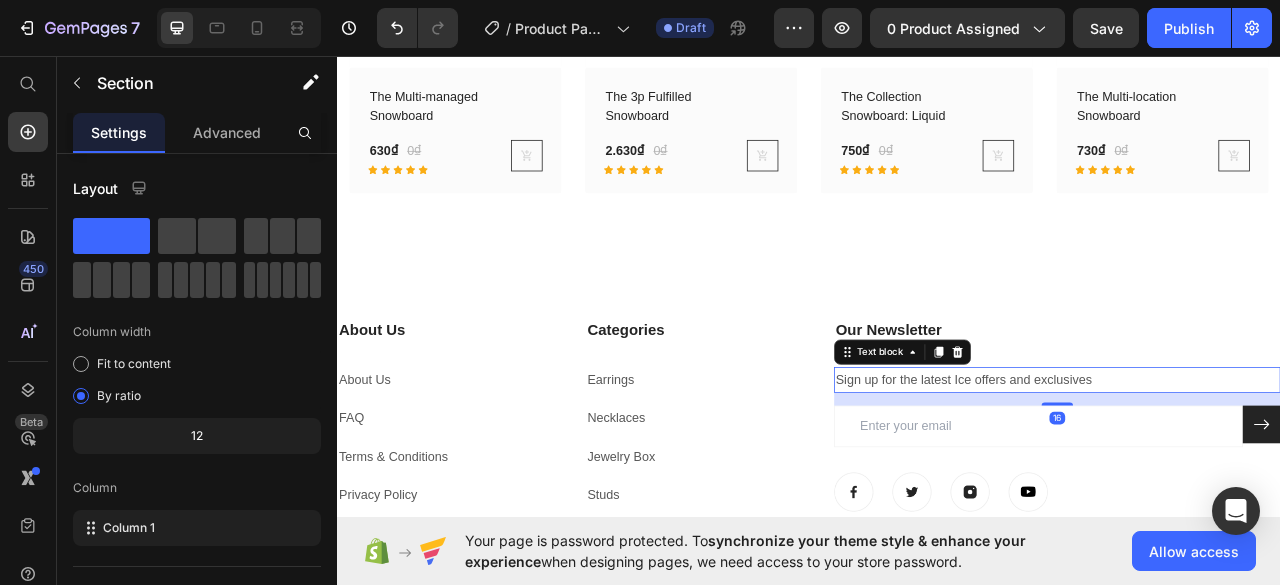 drag, startPoint x: 1486, startPoint y: 467, endPoint x: 1465, endPoint y: 428, distance: 44.294468 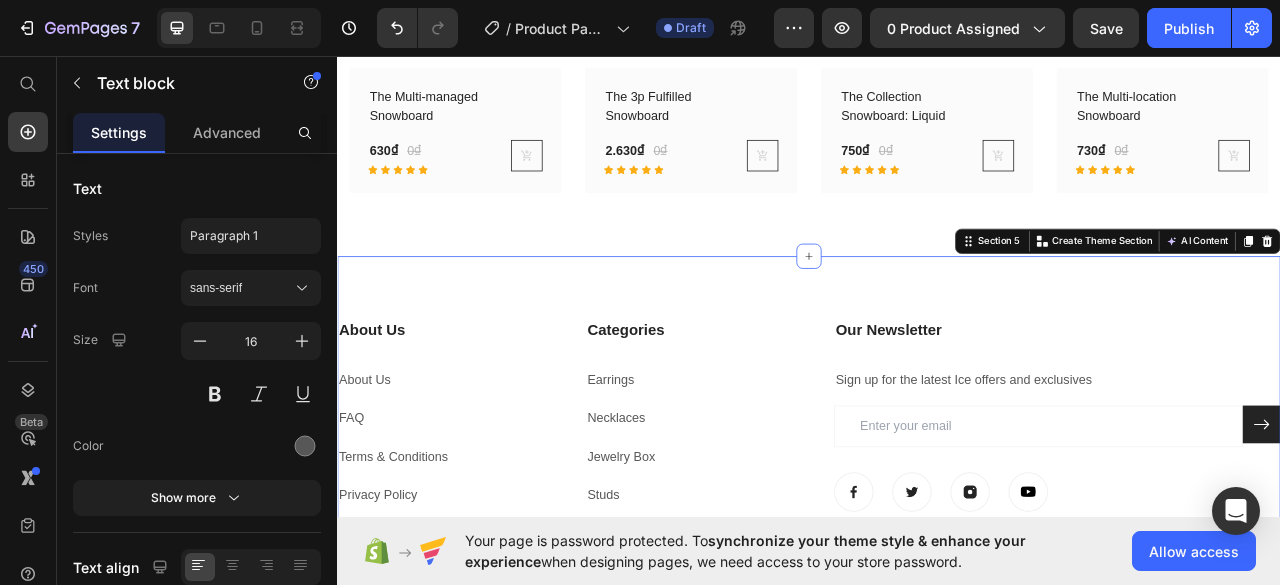 click on "About Us  Heading About Us Text block FAQ Text block Terms & Conditions Text block Privacy Policy Text block Categories Heading Earrings Text block Necklaces Text block Jewelry Box Text block Studs Text block Our Newsletter Heading Sign up for the latest Ice offers and exclusives Text block Email Field
Submit Button Row Newsletter Image Image Image Image Row Row                Title Line Image Copyright © [YEAR] [BRAND]. All Rights Reserved. Text block Row Copyright © [YEAR] [BRAND]. All Rights Reserved. Text block Image Row Section 5   You can create reusable sections Create Theme Section AI Content Write with GemAI What would you like to describe here? Tone and Voice Persuasive Product The Multi-managed Snowboard Show more Generate" at bounding box center (937, 569) 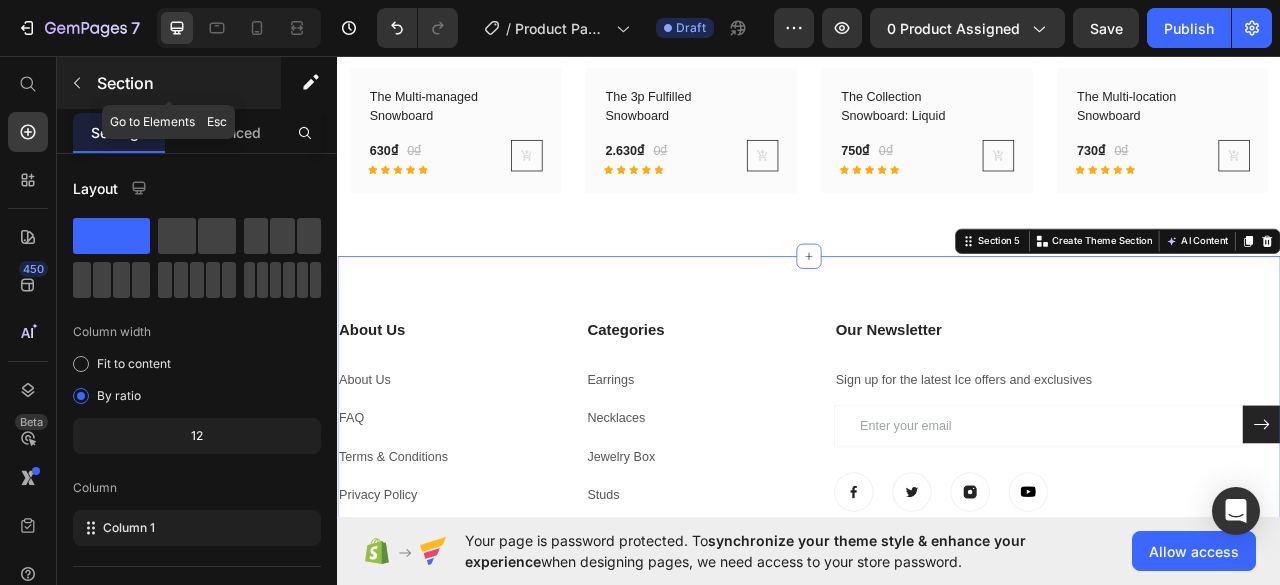 click on "Section" at bounding box center (187, 83) 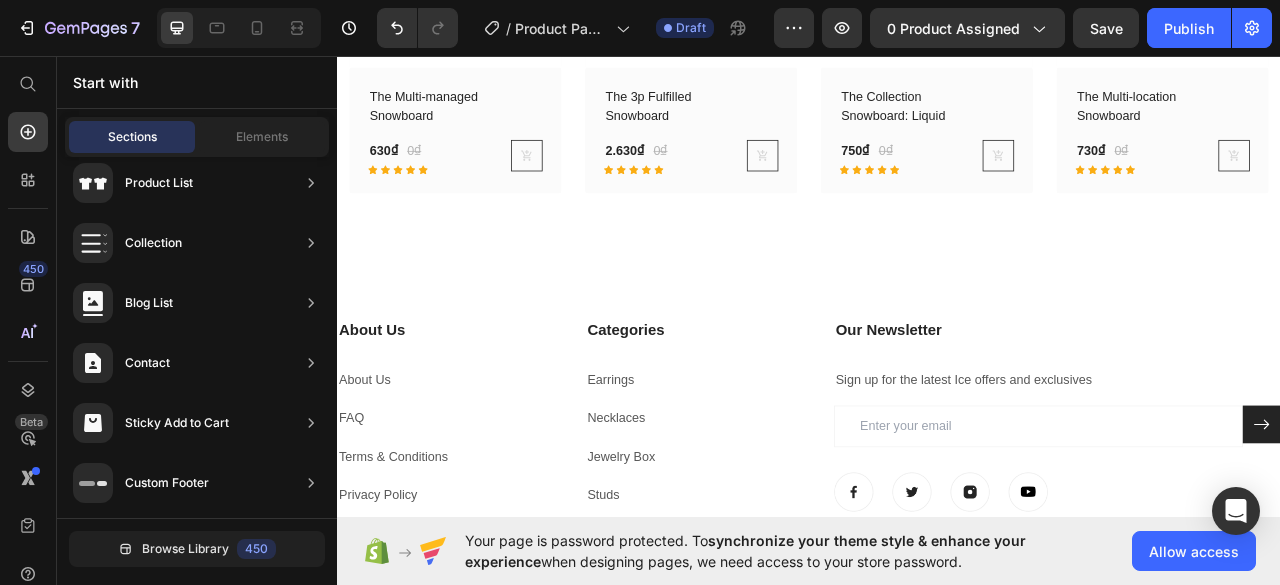 click on "Start with" at bounding box center [197, 82] 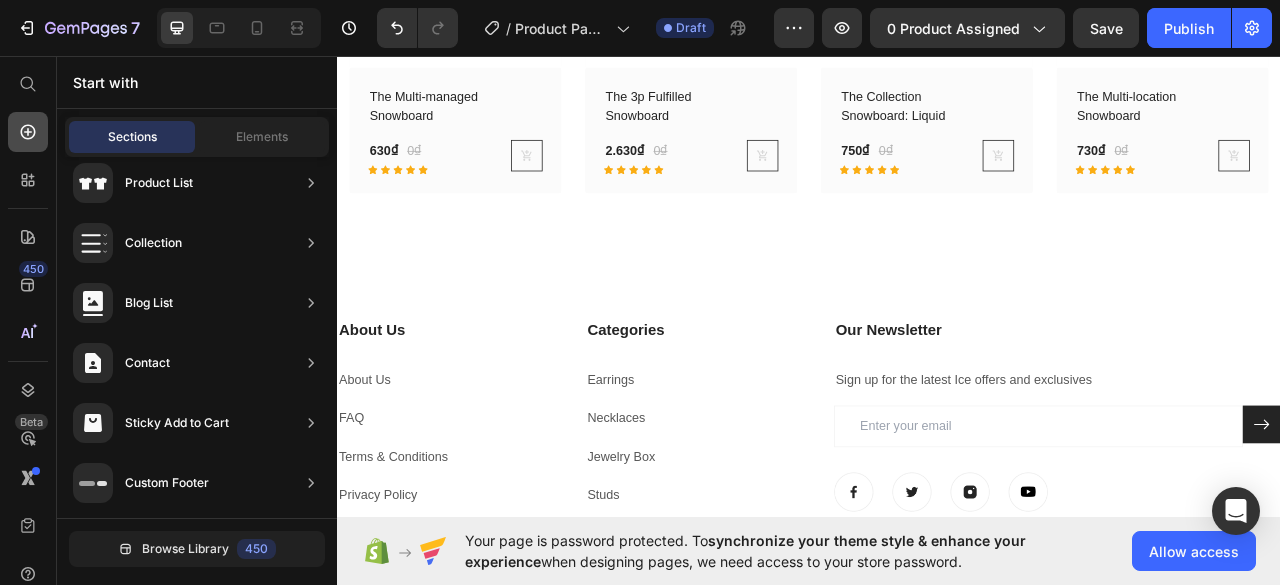 click 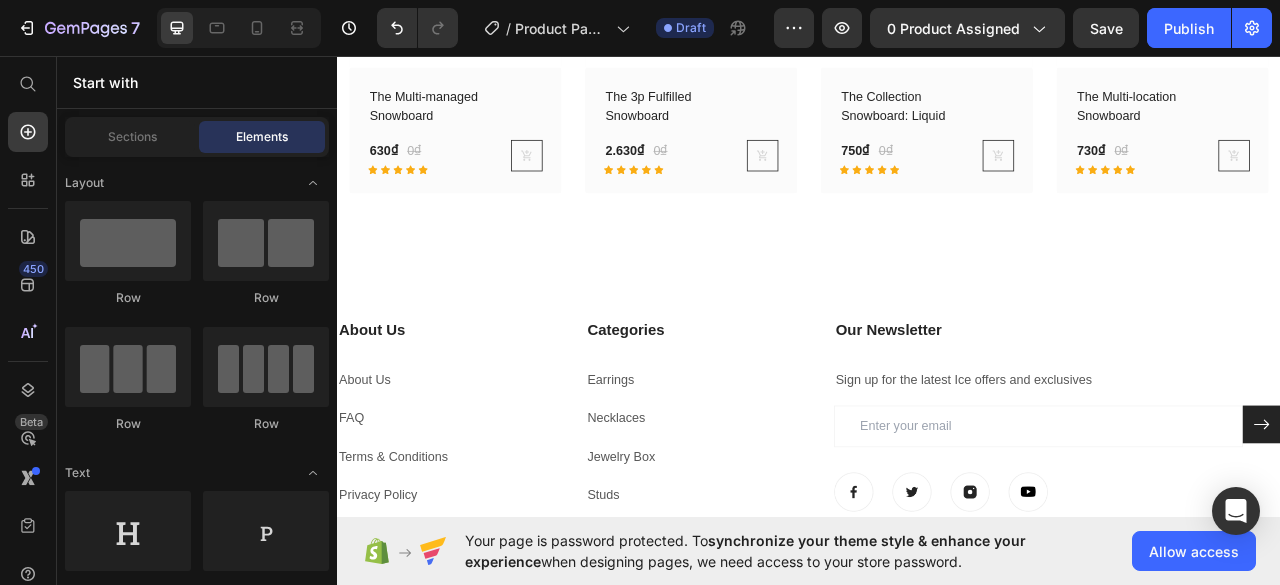 drag, startPoint x: 90, startPoint y: 65, endPoint x: 54, endPoint y: 99, distance: 49.517673 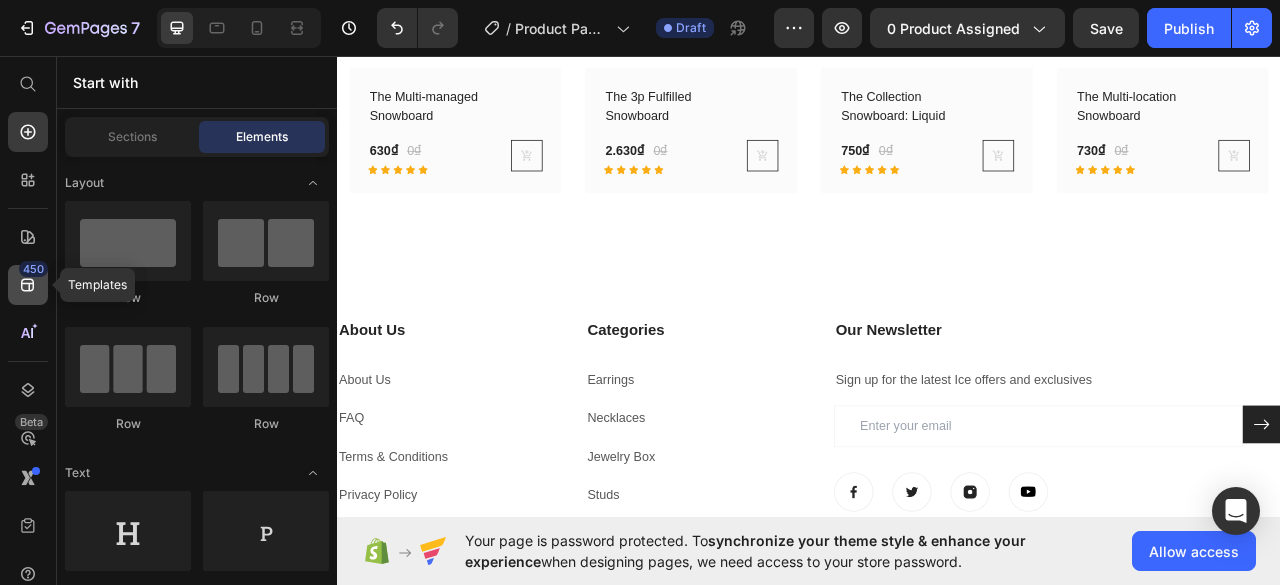 click on "450" at bounding box center (33, 269) 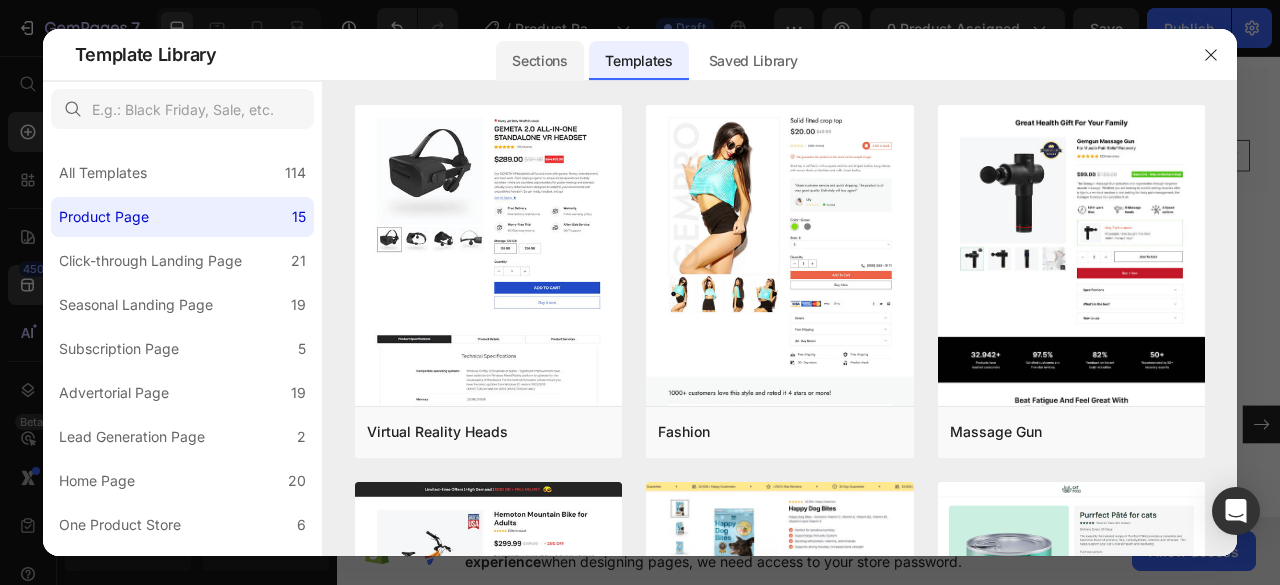click on "Sections" 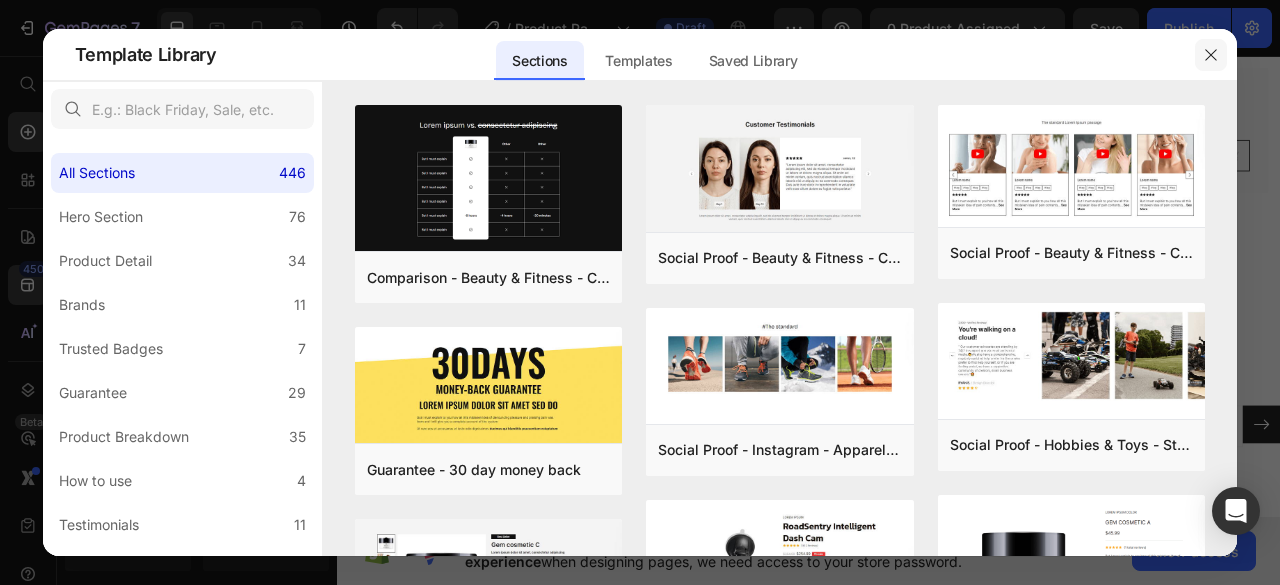 click at bounding box center (1211, 55) 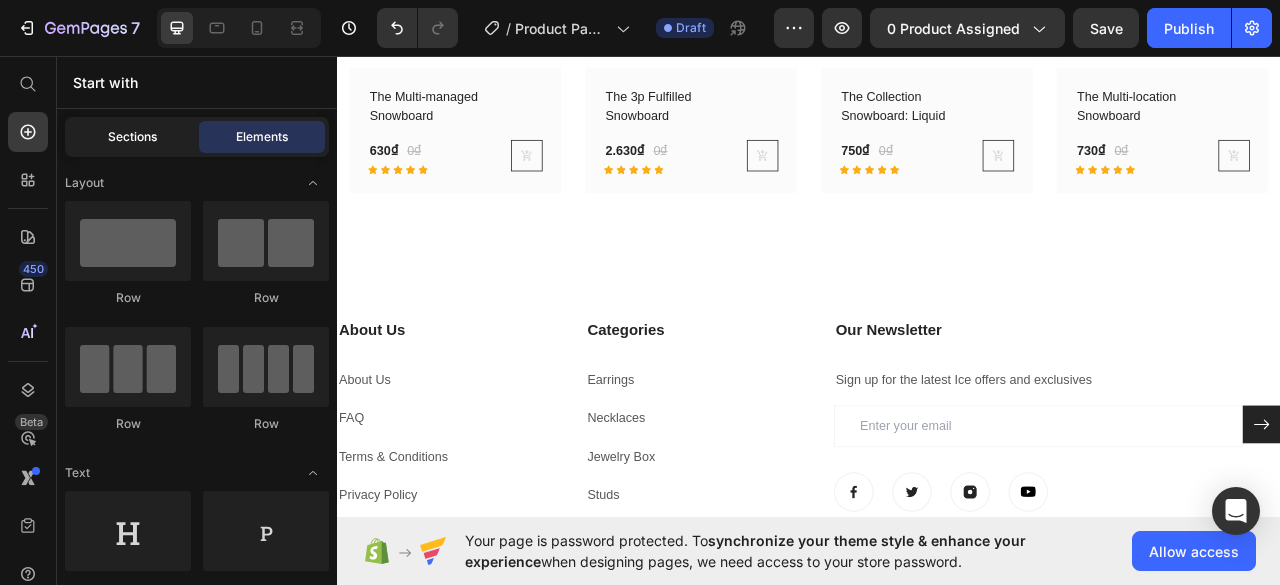 click on "Sections" at bounding box center [132, 137] 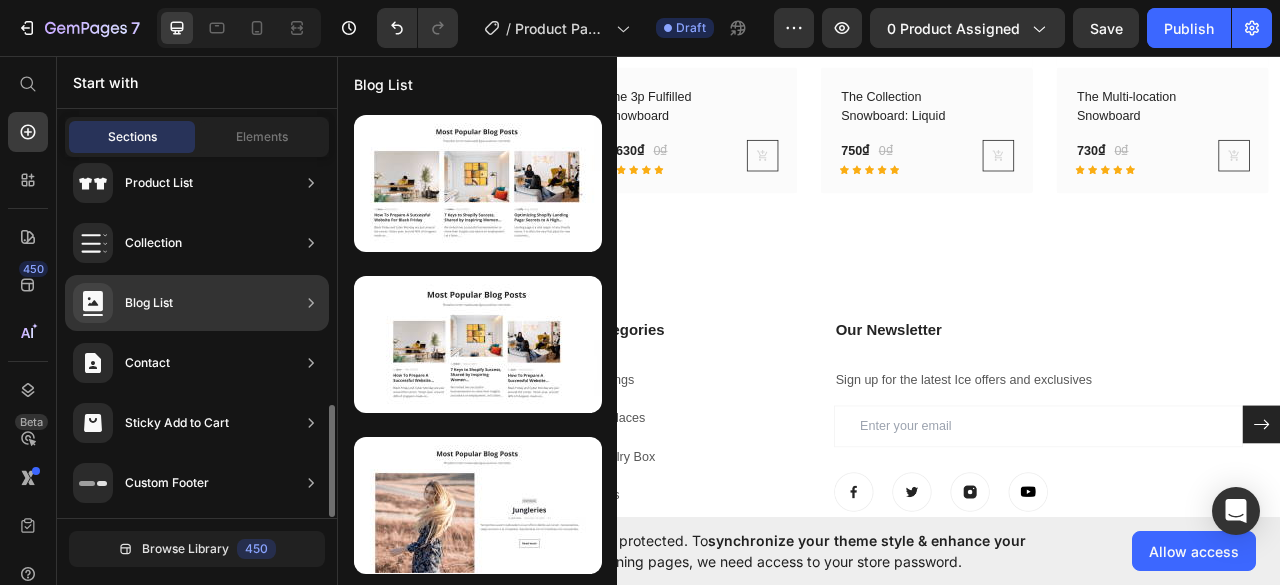 scroll, scrollTop: 0, scrollLeft: 0, axis: both 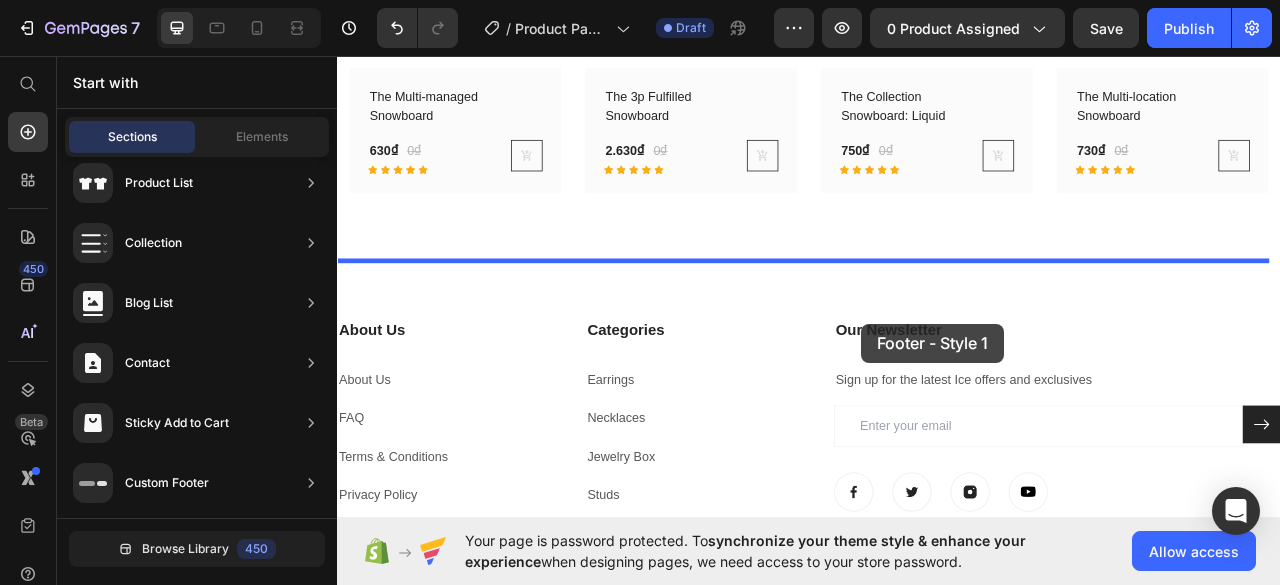 drag, startPoint x: 809, startPoint y: 251, endPoint x: 1004, endPoint y: 398, distance: 244.20074 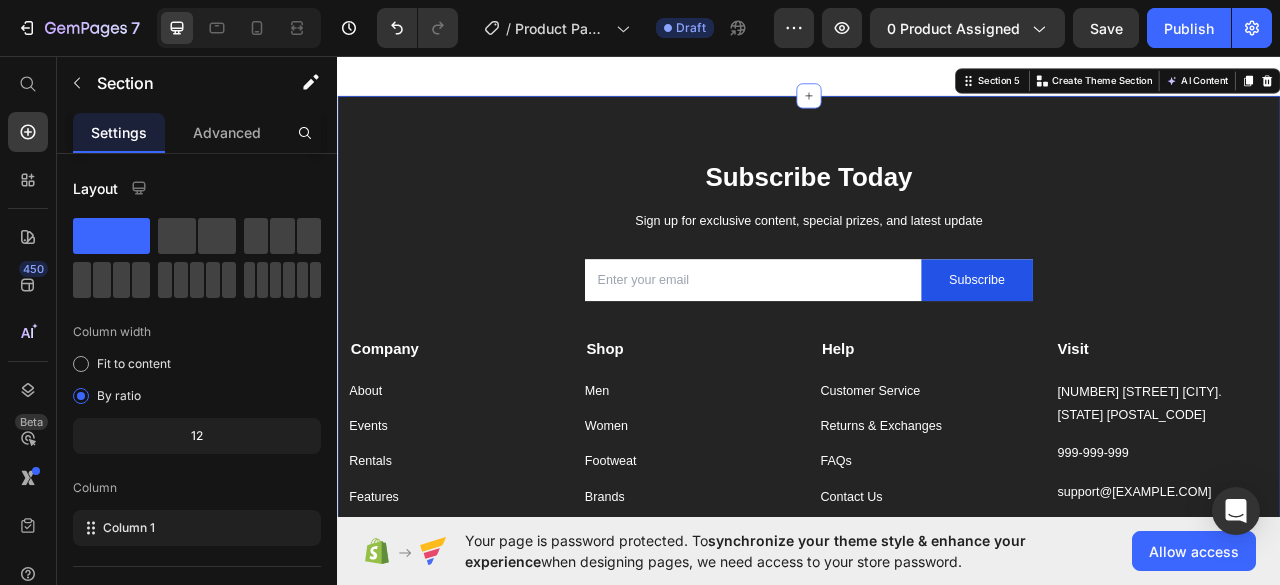 scroll, scrollTop: 3286, scrollLeft: 0, axis: vertical 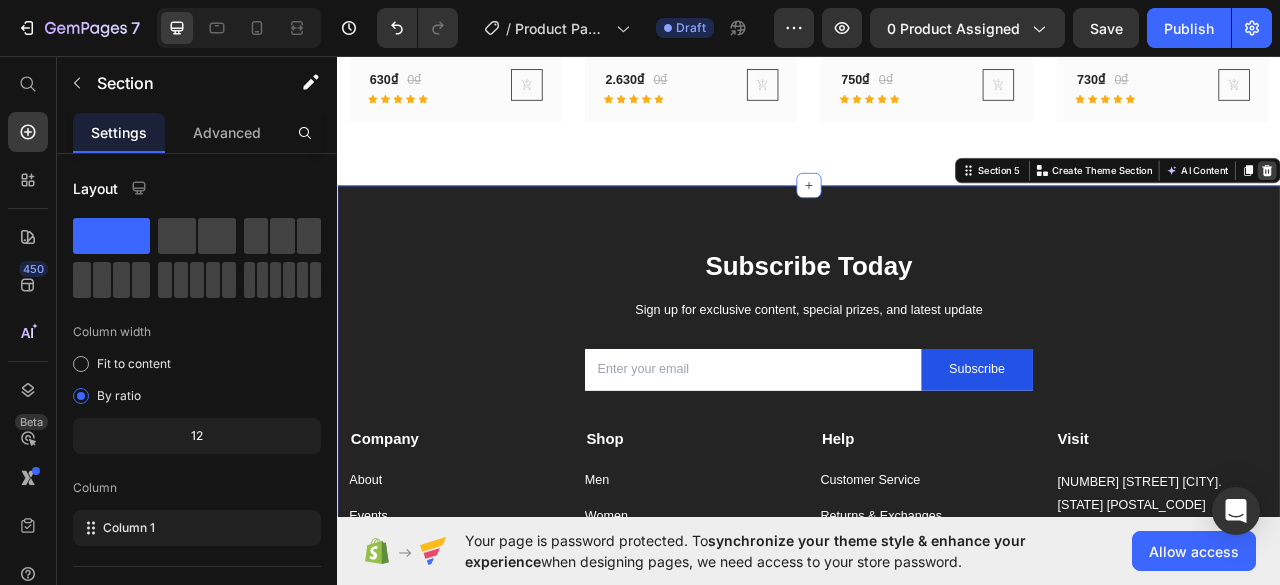 click at bounding box center [1520, 203] 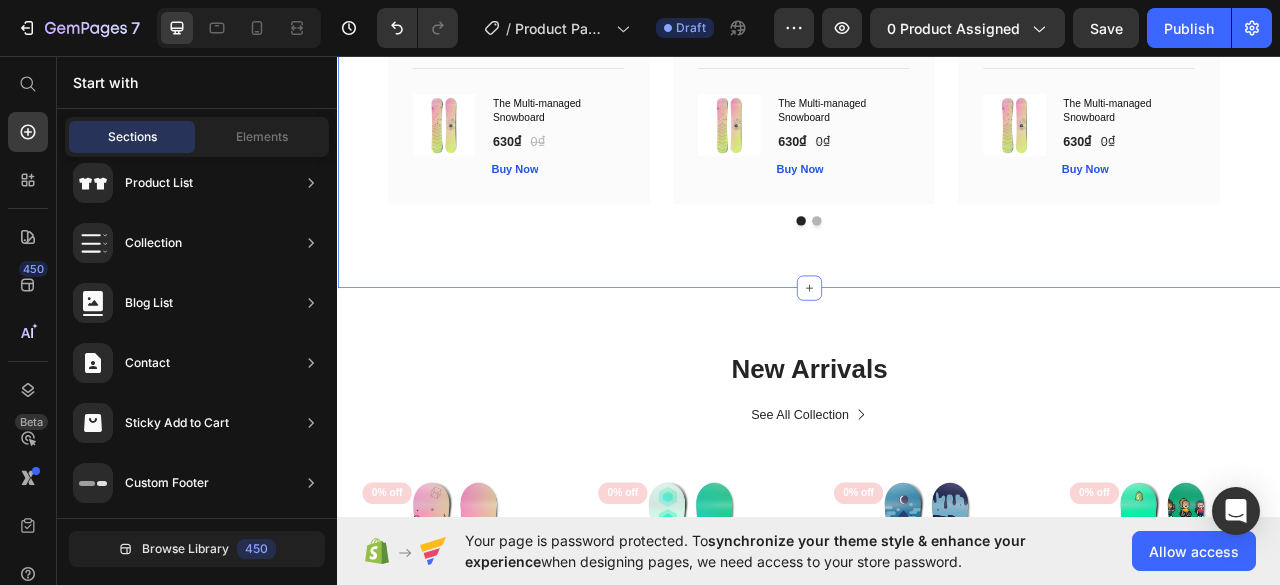 scroll, scrollTop: 2186, scrollLeft: 0, axis: vertical 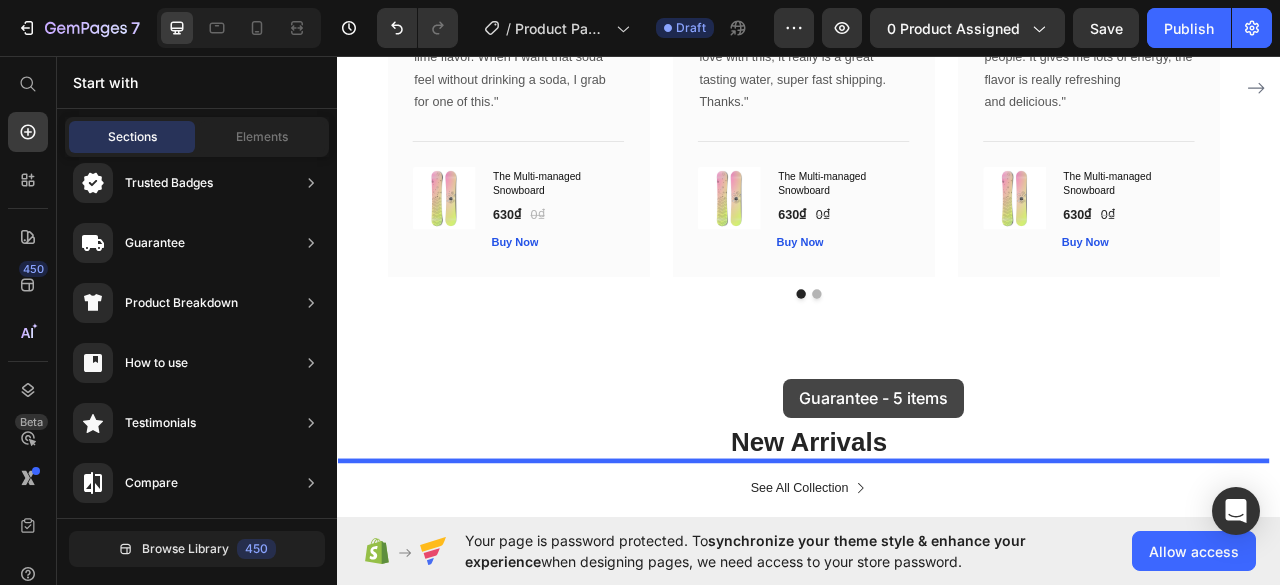 drag, startPoint x: 849, startPoint y: 474, endPoint x: 904, endPoint y: 468, distance: 55.326305 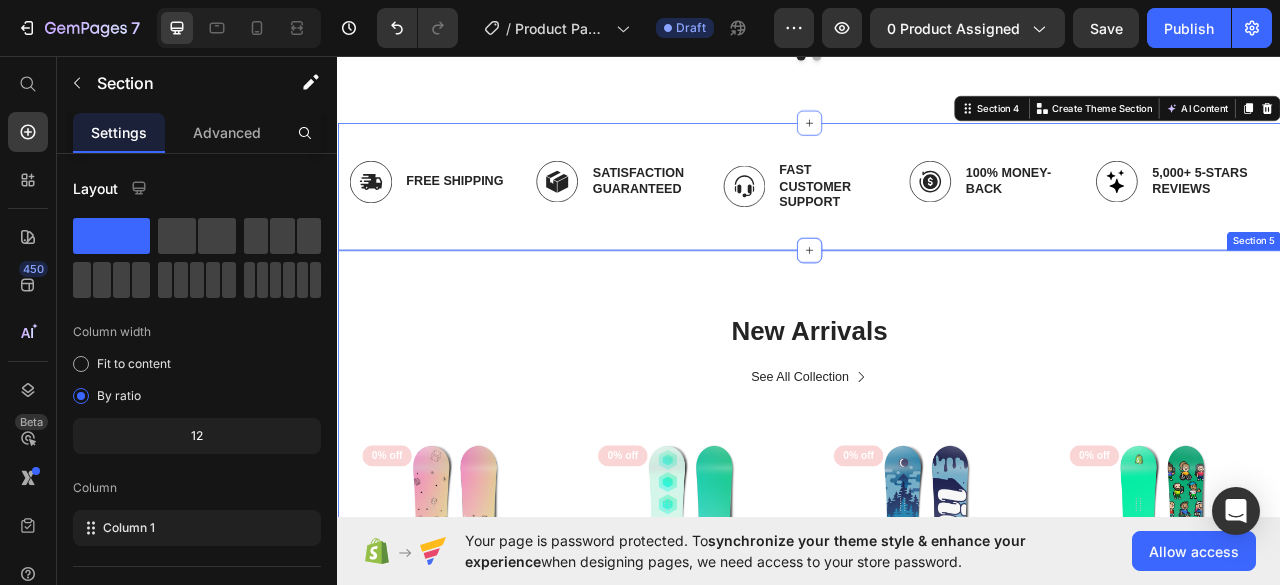scroll, scrollTop: 2348, scrollLeft: 0, axis: vertical 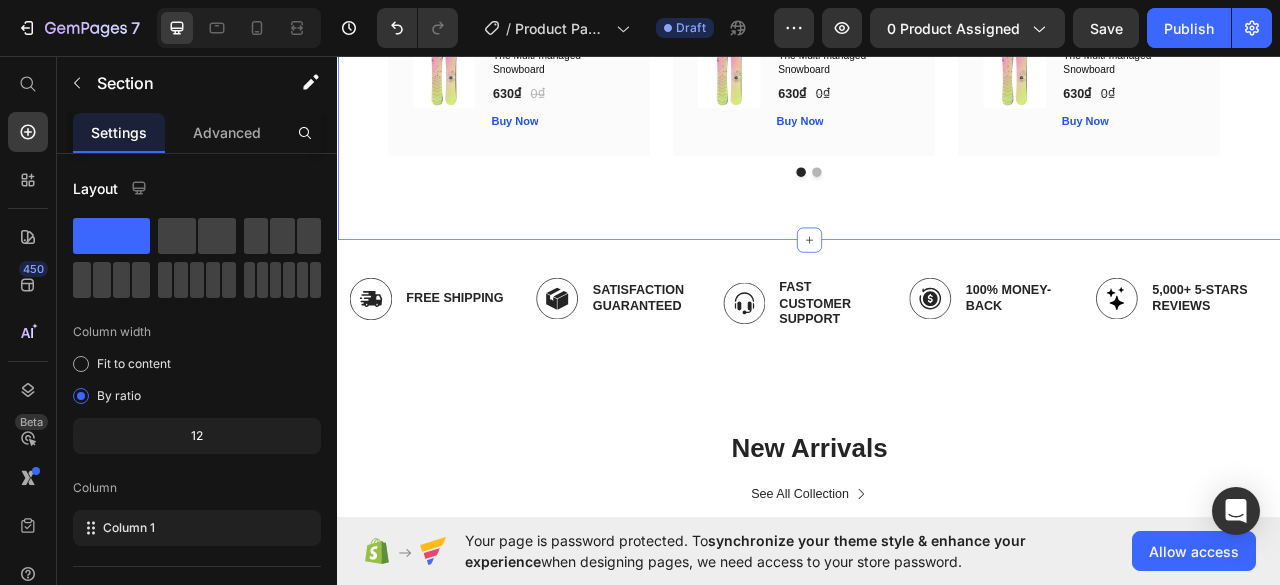 click on "Image
Icon
Icon
Icon
Icon
Icon Row [FIRST] [LAST] Text block Row "Love it! Great for summer! Good taste, it really owns up to its name “sparkling”, cold with bubbles and lime flavor. When I want that soda feel without drinking a soda, I grab for one of this." Text block                Title Line (P) Images & Gallery The Multi-managed Snowboard (P) Title [PRICE] (P) Price [PRICE] (P) Price Row Buy Now (P) Cart Button Product Row Image
Icon
Icon
Icon
Icon
Icon Row [FIRST] [LAST] Text block Row "I have been looking for this flavor online for like ever and I am so happy that I found it finally! I’m so in love with this, it really is a great tasting water, super fast shipping.  Thanks." Text block                Title Line" at bounding box center (937, -119) 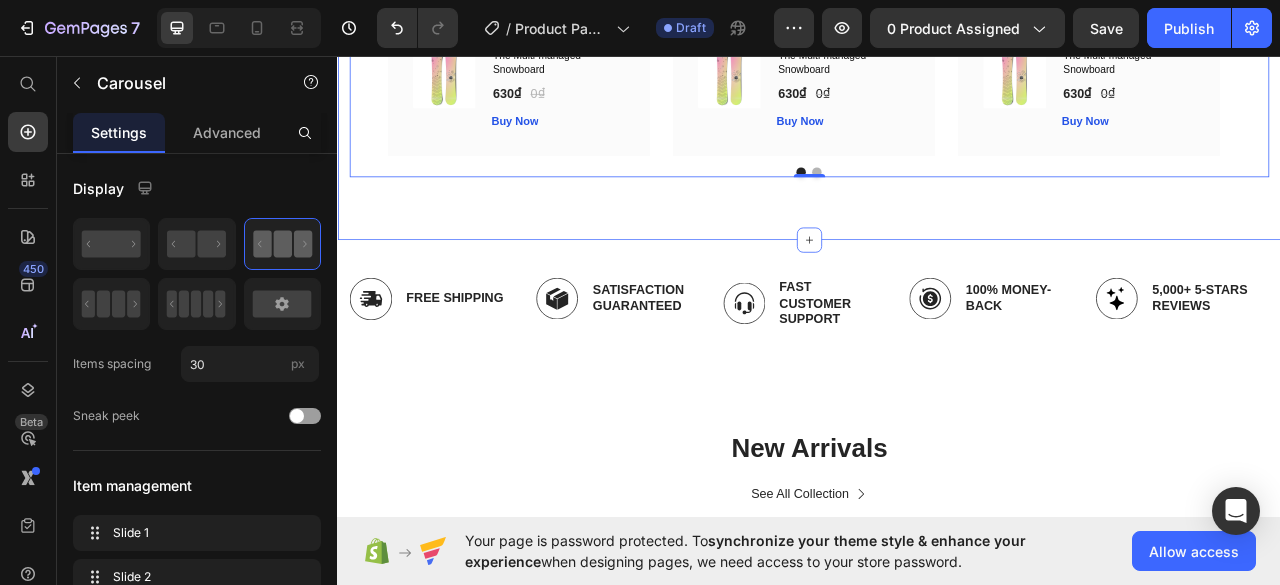 click on "Image
Icon
Icon
Icon
Icon
Icon Row [FIRST] [LAST] Text block Row "Love it! Great for summer! Good taste, it really owns up to its name “sparkling”, cold with bubbles and lime flavor. When I want that soda feel without drinking a soda, I grab for one of this." Text block                Title Line (P) Images & Gallery The Multi-managed Snowboard (P) Title [PRICE] (P) Price [PRICE] (P) Price Row Buy Now (P) Cart Button Product Row Image
Icon
Icon
Icon
Icon
Icon Row [FIRST] [LAST] Text block Row "I have been looking for this flavor online for like ever and I am so happy that I found it finally! I’m so in love with this, it really is a great tasting water, super fast shipping.  Thanks." Text block                Title Line" at bounding box center (937, -119) 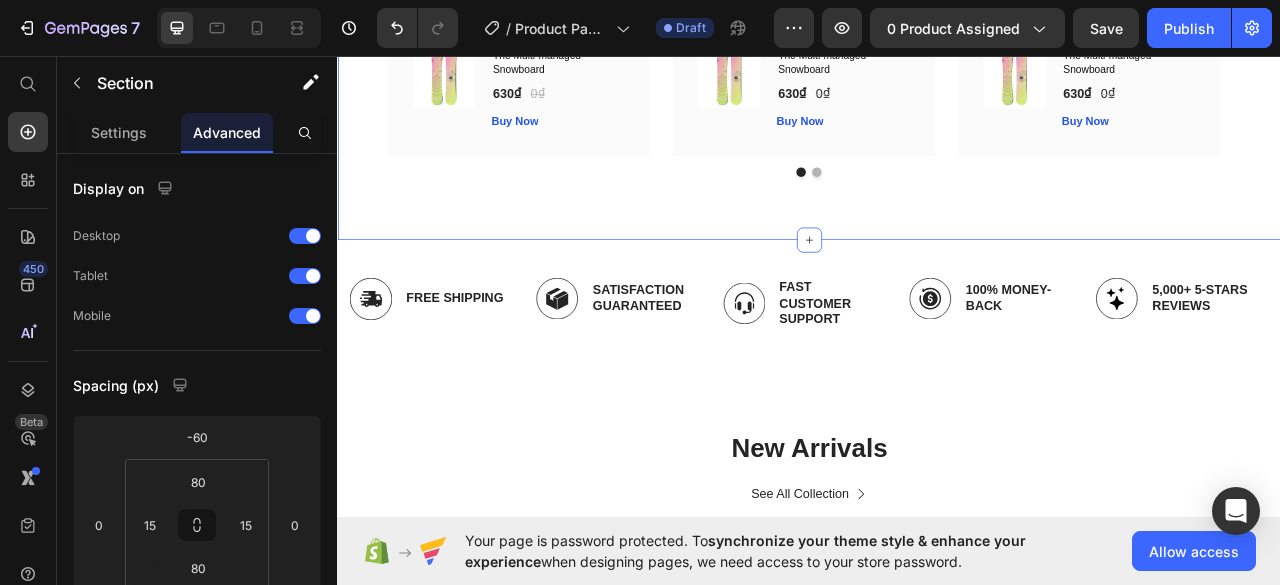 click on "Image
Icon
Icon
Icon
Icon
Icon Row [FIRST] [LAST] Text block Row "Love it! Great for summer! Good taste, it really owns up to its name “sparkling”, cold with bubbles and lime flavor. When I want that soda feel without drinking a soda, I grab for one of this." Text block                Title Line (P) Images & Gallery The Multi-managed Snowboard (P) Title [PRICE] (P) Price [PRICE] (P) Price Row Buy Now (P) Cart Button Product Row Image
Icon
Icon
Icon
Icon
Icon Row [FIRST] [LAST] Text block Row "I have been looking for this flavor online for like ever and I am so happy that I found it finally! I’m so in love with this, it really is a great tasting water, super fast shipping.  Thanks." Text block                Title Line" at bounding box center (937, -119) 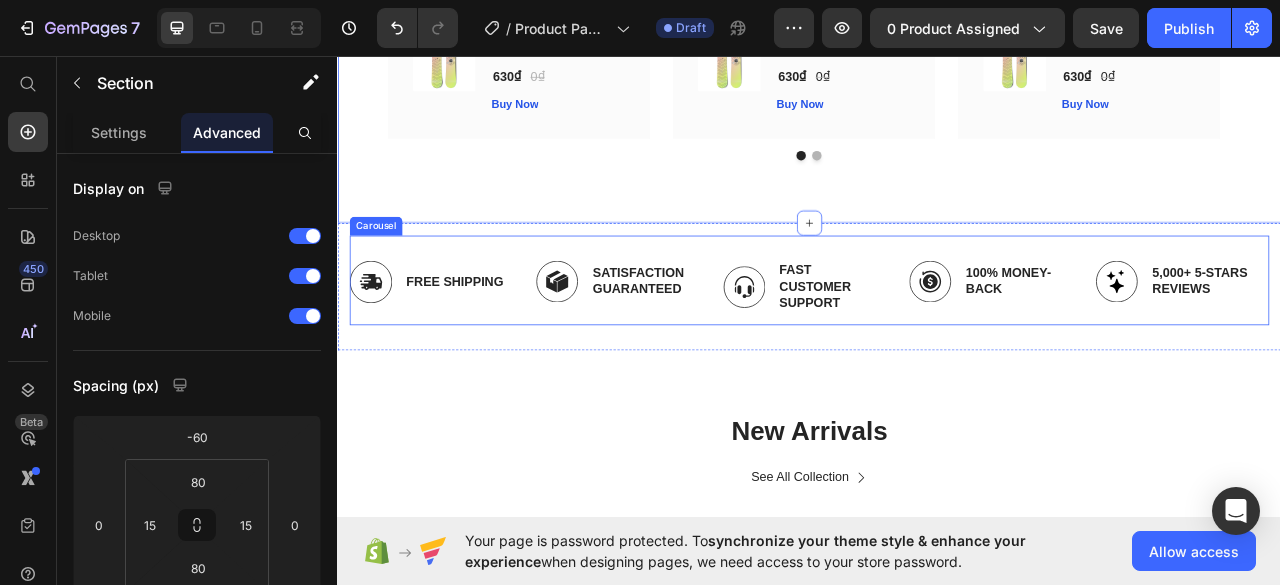 scroll, scrollTop: 2603, scrollLeft: 0, axis: vertical 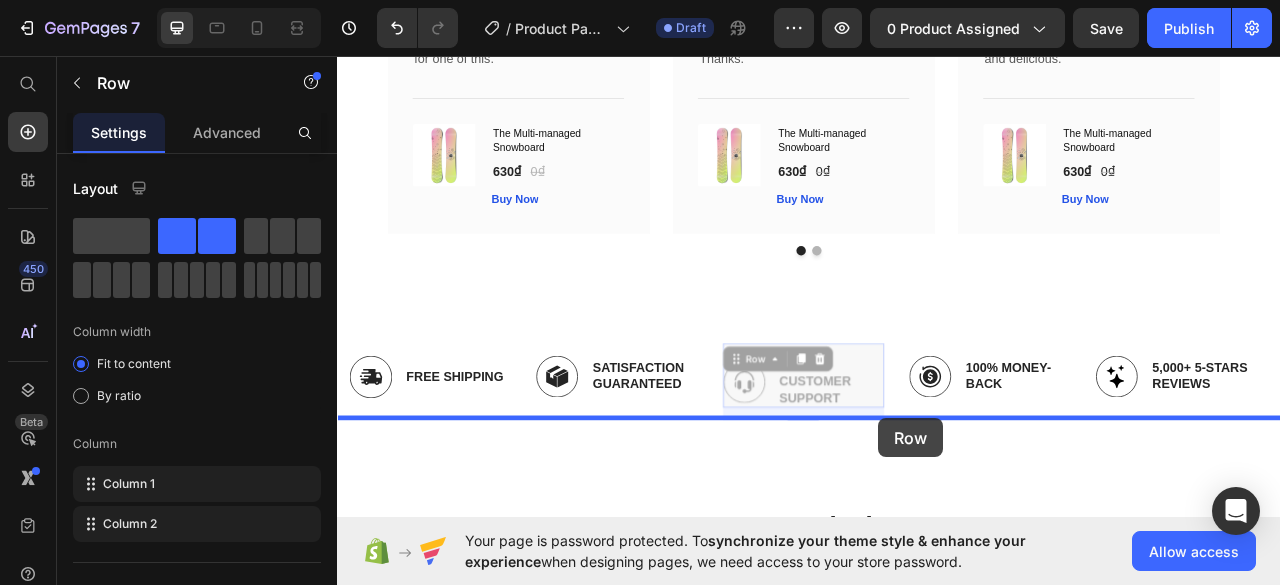 drag, startPoint x: 1027, startPoint y: 561, endPoint x: 1025, endPoint y: 518, distance: 43.046486 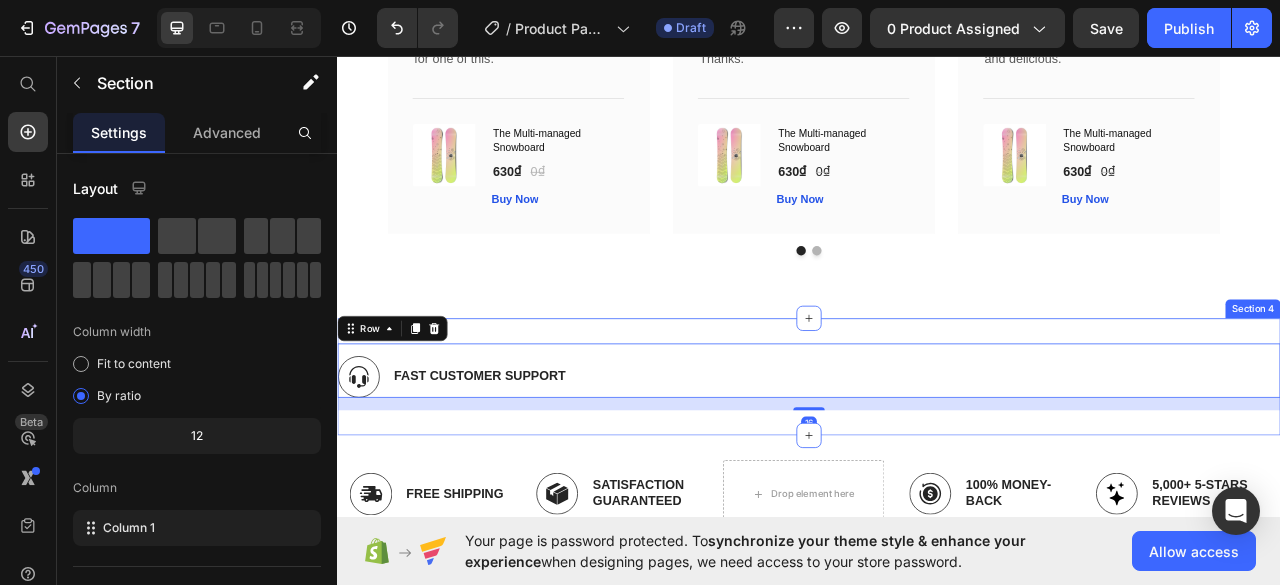 click on "Image Fast Customer Support Text Block Row   16 Section 4" at bounding box center (937, 465) 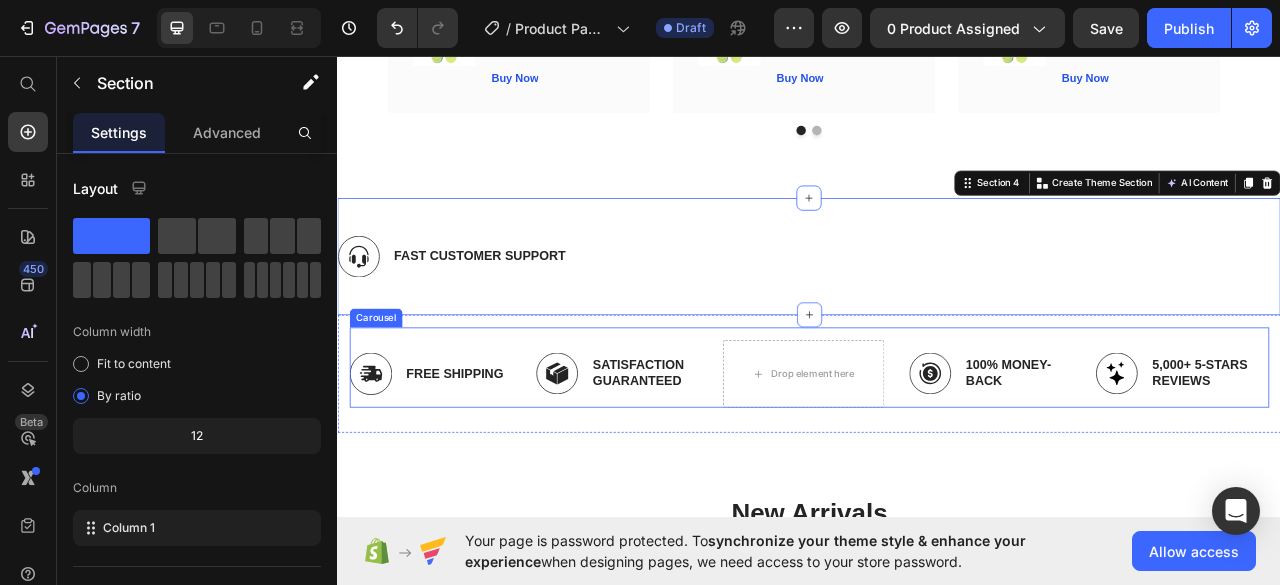 scroll, scrollTop: 2903, scrollLeft: 0, axis: vertical 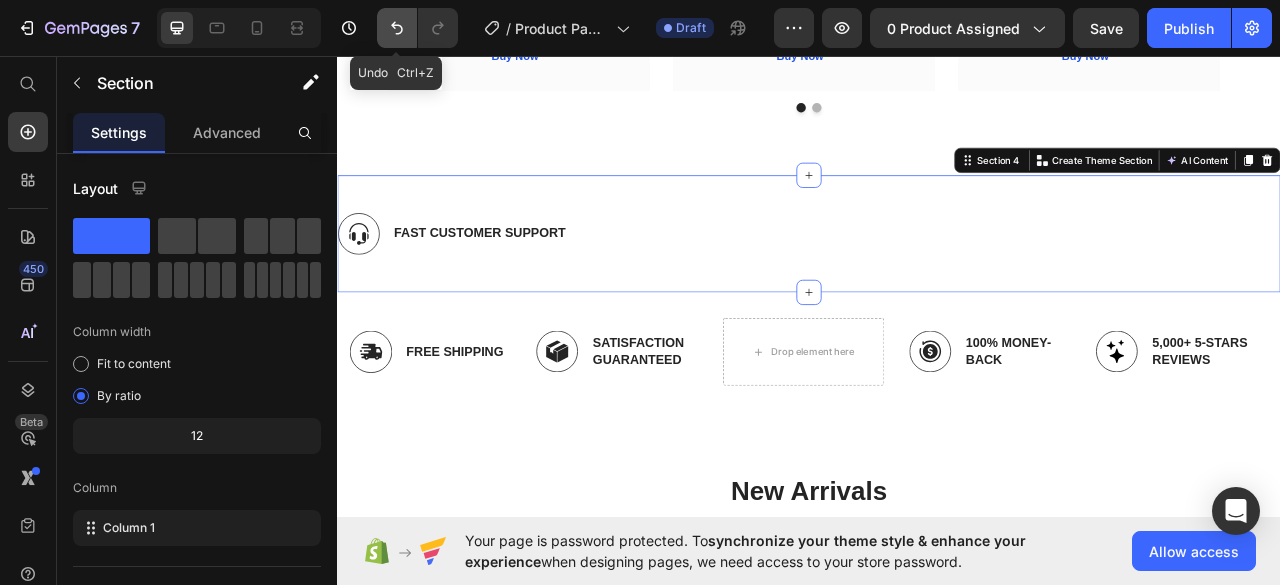 click 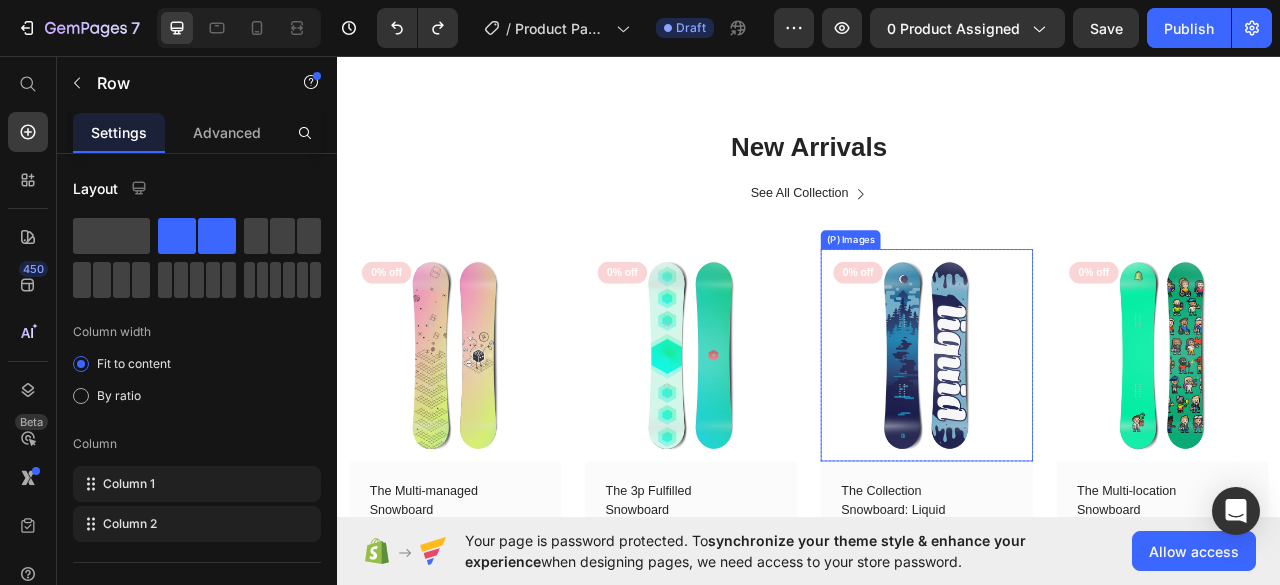 scroll, scrollTop: 3103, scrollLeft: 0, axis: vertical 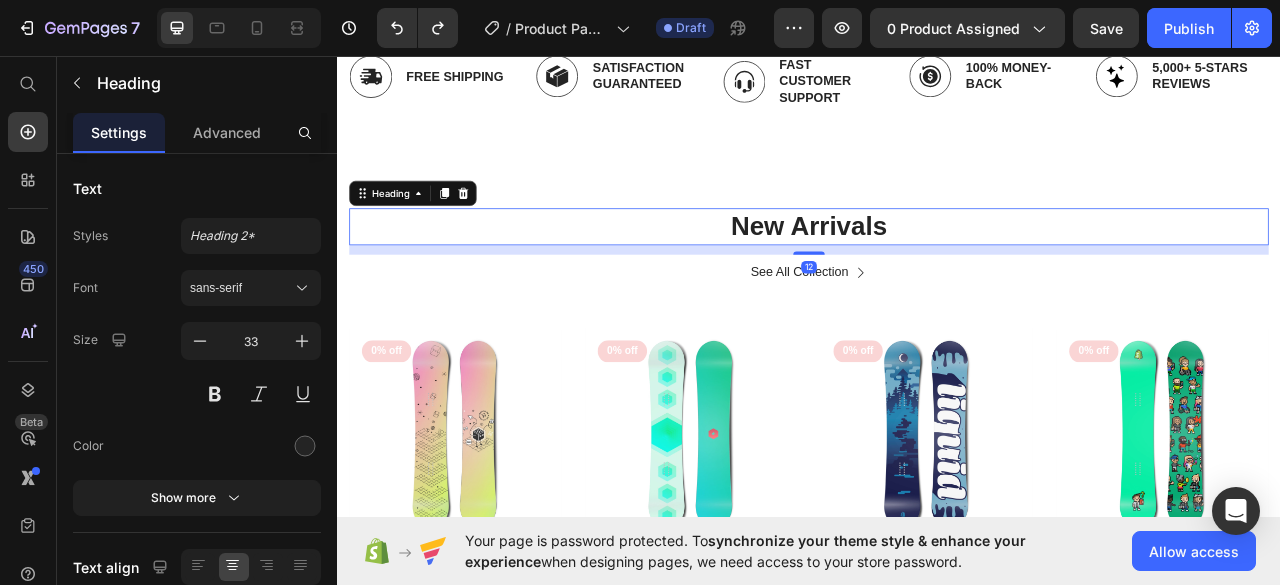 click on "New Arrivals" at bounding box center (937, 274) 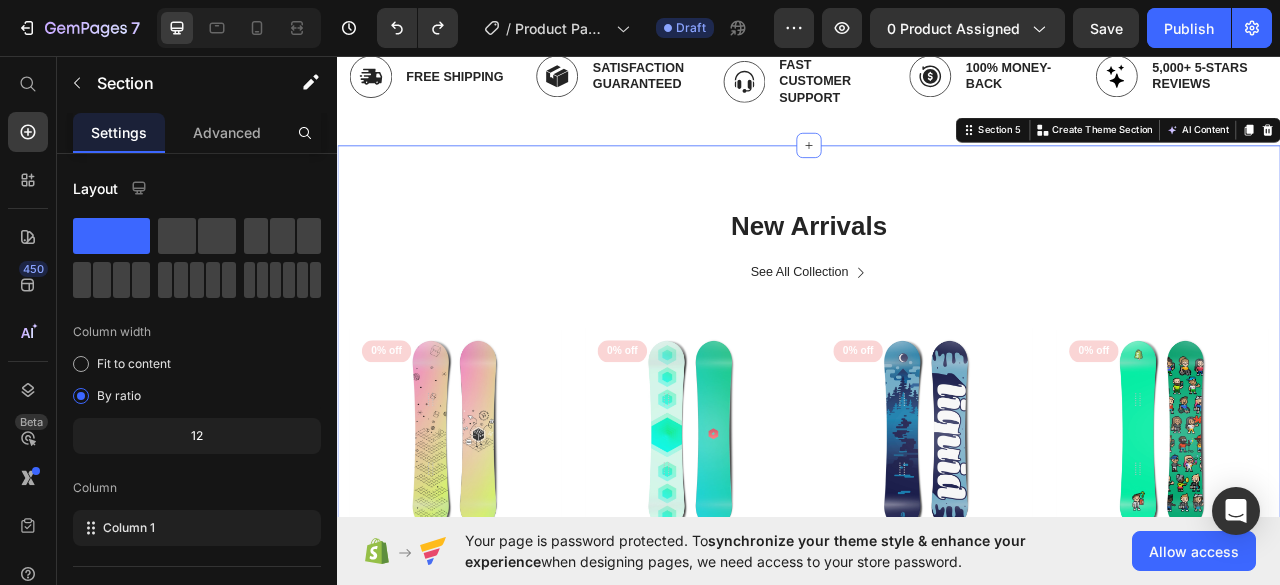 click on "New Arrivals Heading
See All Collection Button Row (P) Images 0% off Product Badge Row The Multi-managed Snowboard (P) Title [PRICE] (P) Price [PRICE] (P) Price Row Icon Icon Icon Icon Icon Row (P) Cart Button Row Row (P) Images 0% off Product Badge Row The 3p Fulfilled Snowboard (P) Title [PRICE] (P) Price [PRICE] (P) Price Row Icon Icon Icon Icon Icon Row (P) Cart Button Row Row (P) Images 0% off Product Badge Row The Collection Snowboard: Liquid (P) Title [PRICE] (P) Price [PRICE] (P) Price Row Icon Icon Icon Icon Icon Row (P) Cart Button Row Row (P) Images 0% off Product Badge Row The Multi-location Snowboard (P) Title [PRICE] (P) Price [PRICE] (P) Price Row Icon Icon Icon Icon Icon Row (P) Cart Button Row Row Product List Row Section 5   You can create reusable sections Create Theme Section AI Content Write with GemAI What would you like to describe here? Tone and Voice Persuasive Product The Multi-managed Snowboard Show more Generate" at bounding box center (937, 542) 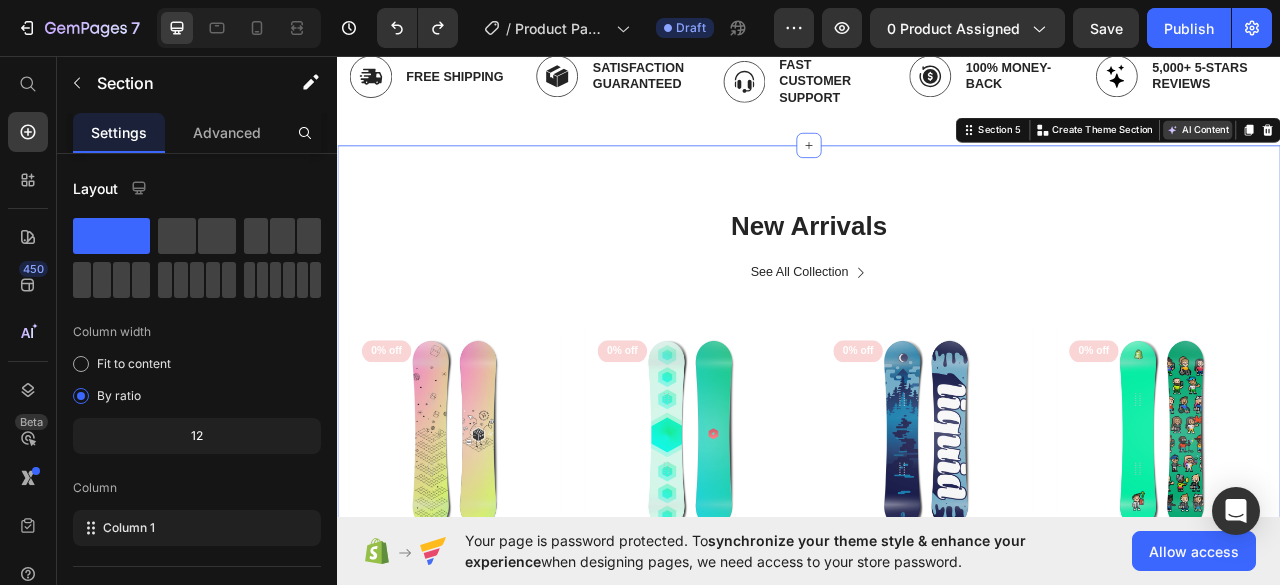 click on "AI Content" at bounding box center [1431, 152] 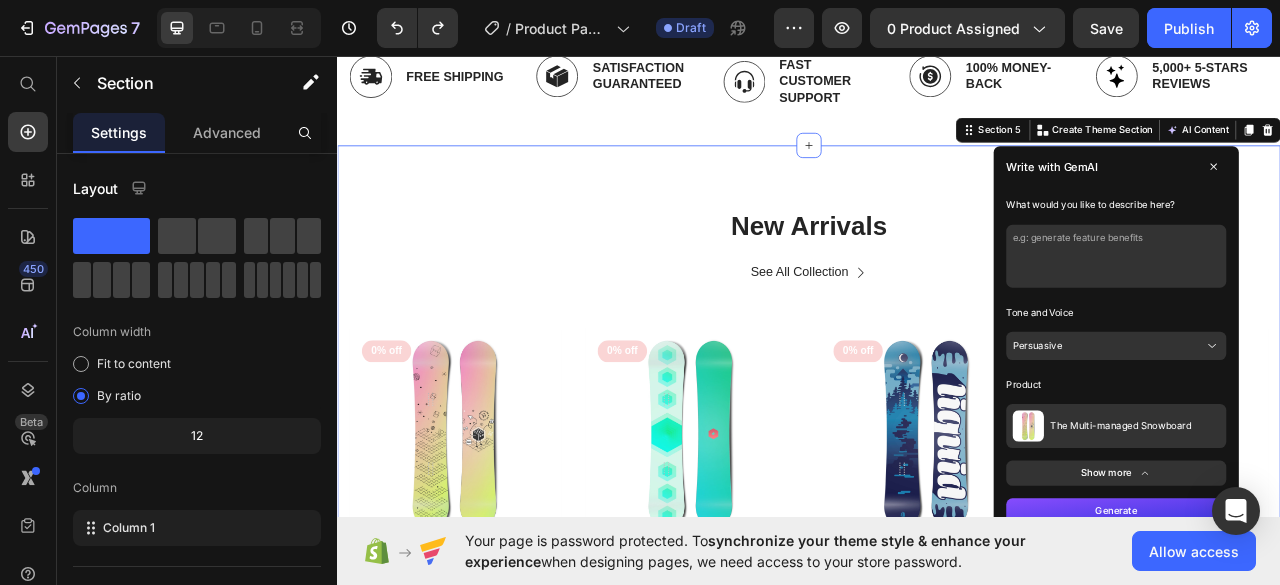click at bounding box center [1328, 312] 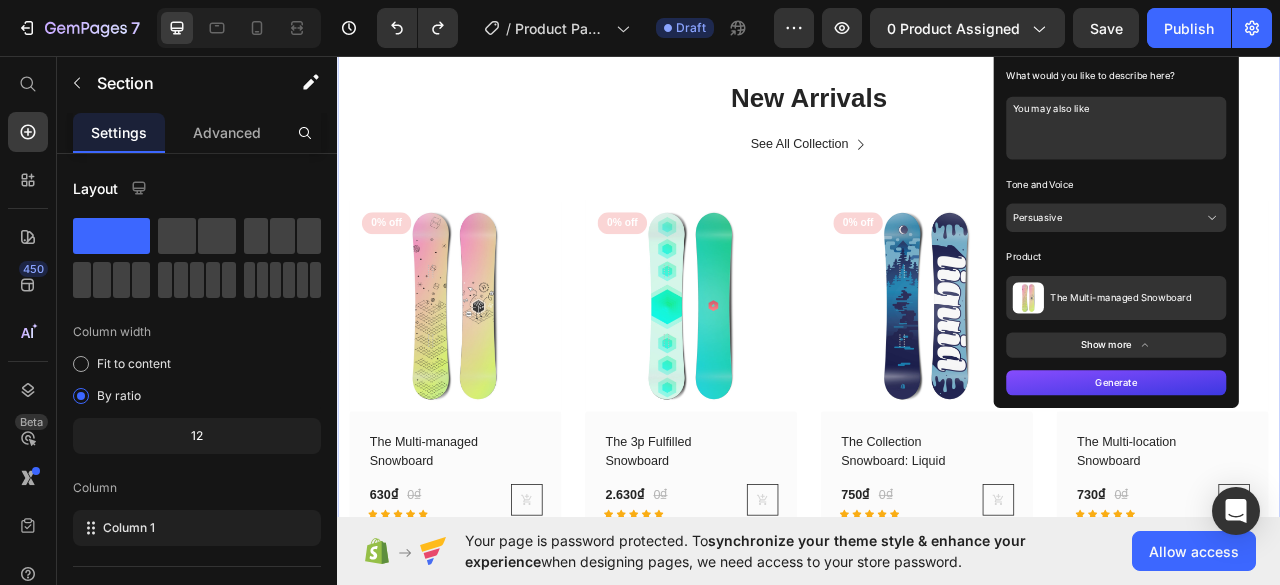 scroll, scrollTop: 3403, scrollLeft: 0, axis: vertical 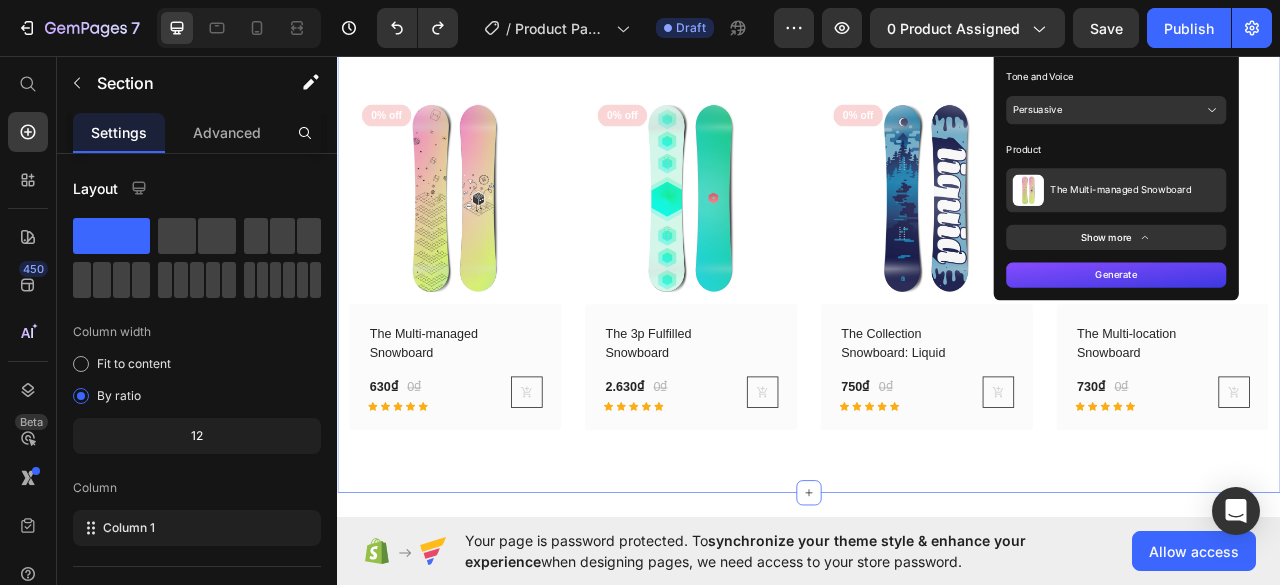 type on "You may also like" 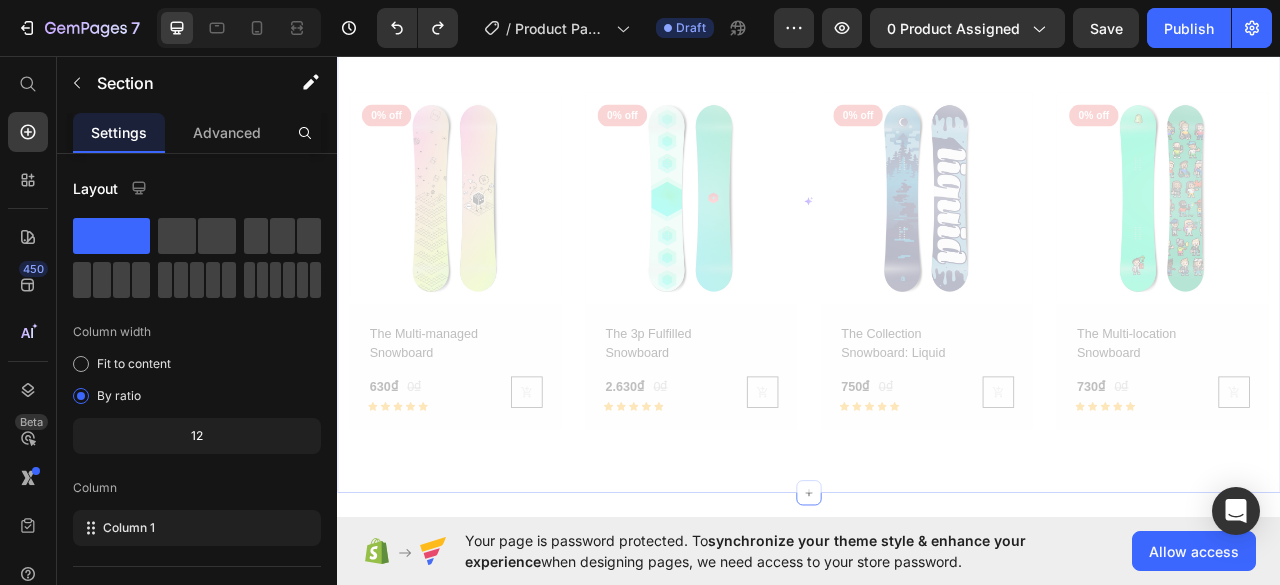 scroll, scrollTop: 3103, scrollLeft: 0, axis: vertical 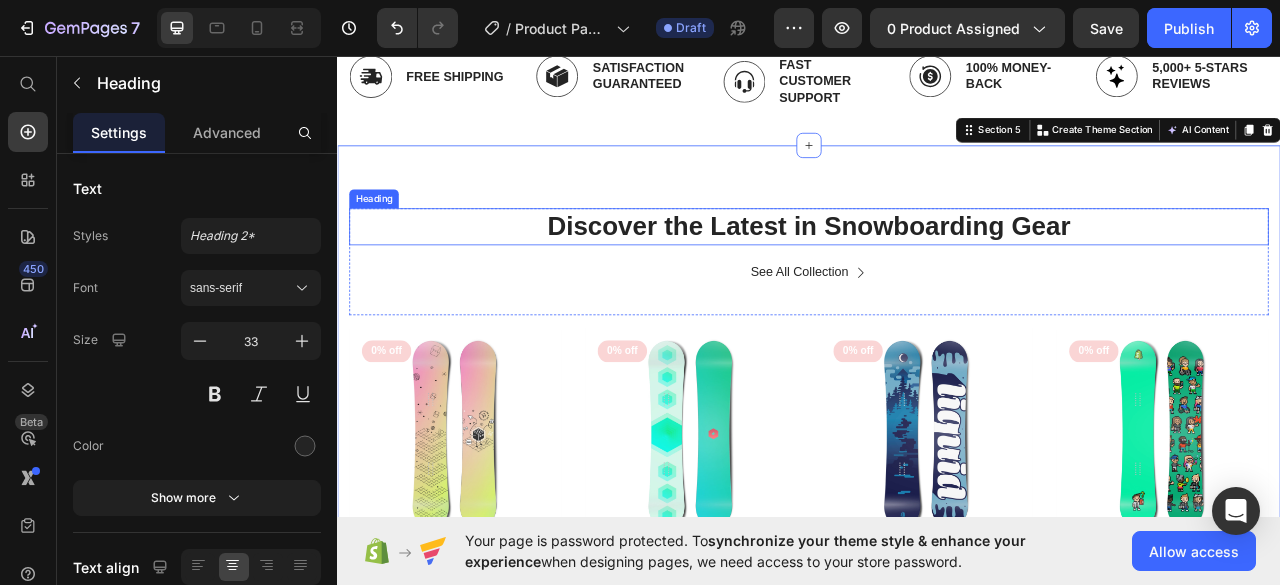 click on "Discover the Latest in Snowboarding Gear" at bounding box center (937, 274) 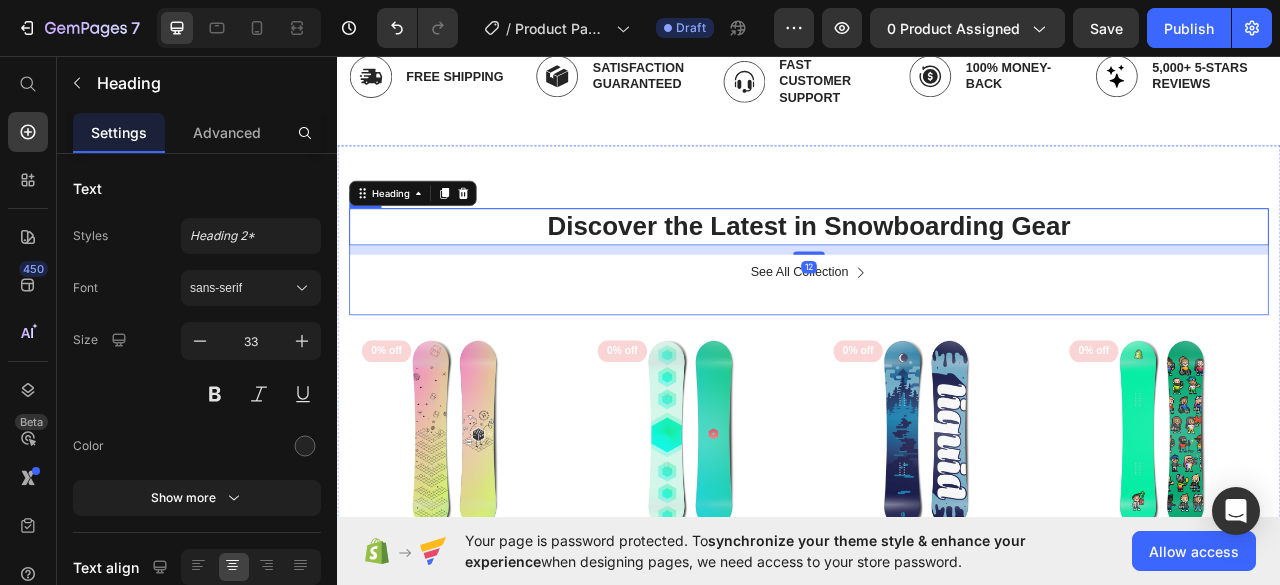 click on "Discover the Latest in Snowboarding Gear Heading   [NUMBER]
See All Collection Button" at bounding box center [937, 319] 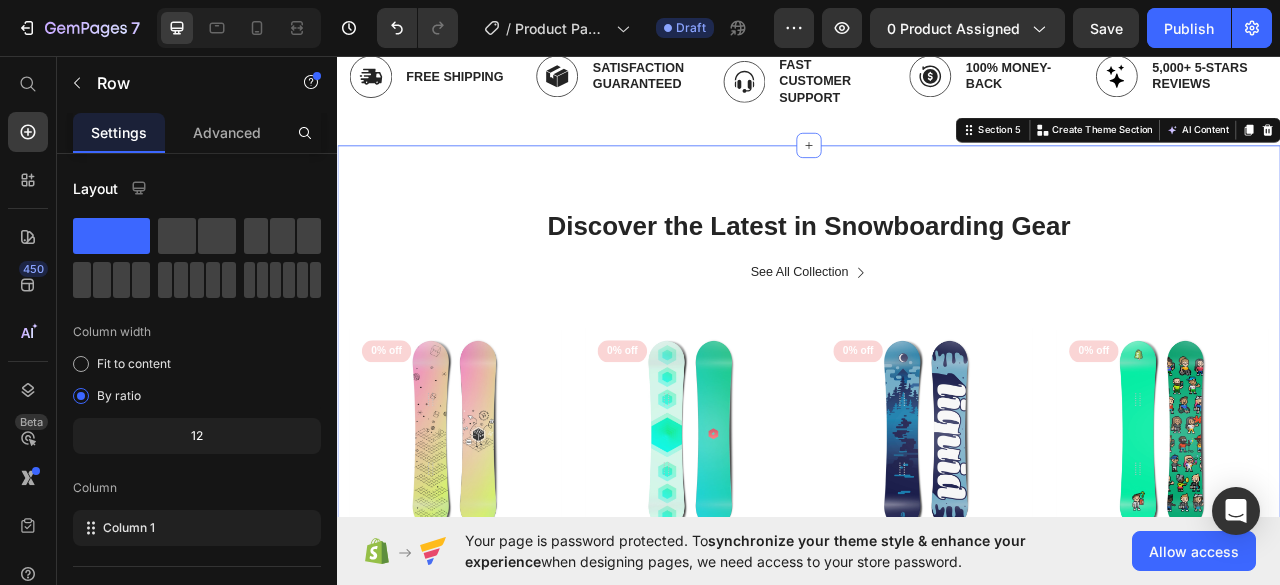 click on "Discover the Latest in Snowboarding Gear Heading
See All Collection Button Row (P) Images 0% off Product Badge Row The Multi-managed Snowboard (P) Title [PRICE] (P) Price [PRICE] (P) Price Row Icon Icon Icon Icon Icon Row (P) Cart Button Row Row (P) Images 0% off Product Badge Row The 3p Fulfilled Snowboard (P) Title [PRICE] (P) Price [PRICE] (P) Price Row Icon Icon Icon Icon Icon Row (P) Cart Button Row Row (P) Images 0% off Product Badge Row The Collection Snowboard: Liquid (P) Title [PRICE] (P) Price [PRICE] (P) Price Row Icon Icon Icon Icon Icon Row (P) Cart Button Row Row (P) Images 0% off Product Badge Row The Multi-location Snowboard (P) Title [PRICE] (P) Price [PRICE] (P) Price Row Icon Icon Icon Icon Icon Row (P) Cart Button Row Row Product List Row Section 5   You can create reusable sections Create Theme Section AI Content Write with GemAI What would you like to describe here? Tone and Voice Persuasive Product Show more Generate" at bounding box center (937, 542) 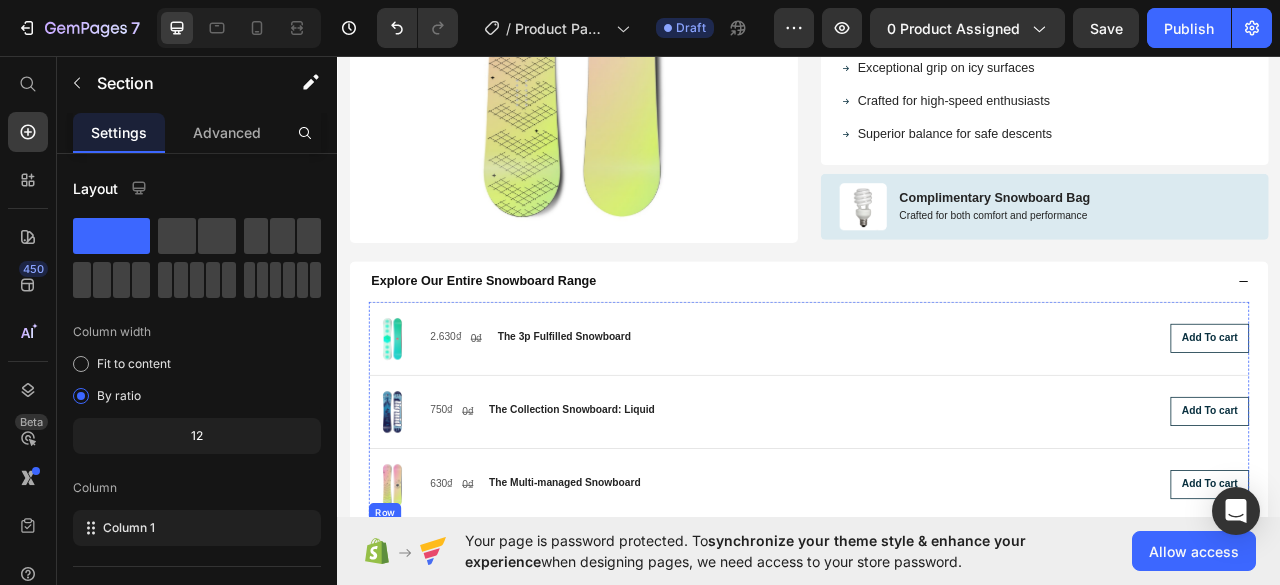scroll, scrollTop: 400, scrollLeft: 0, axis: vertical 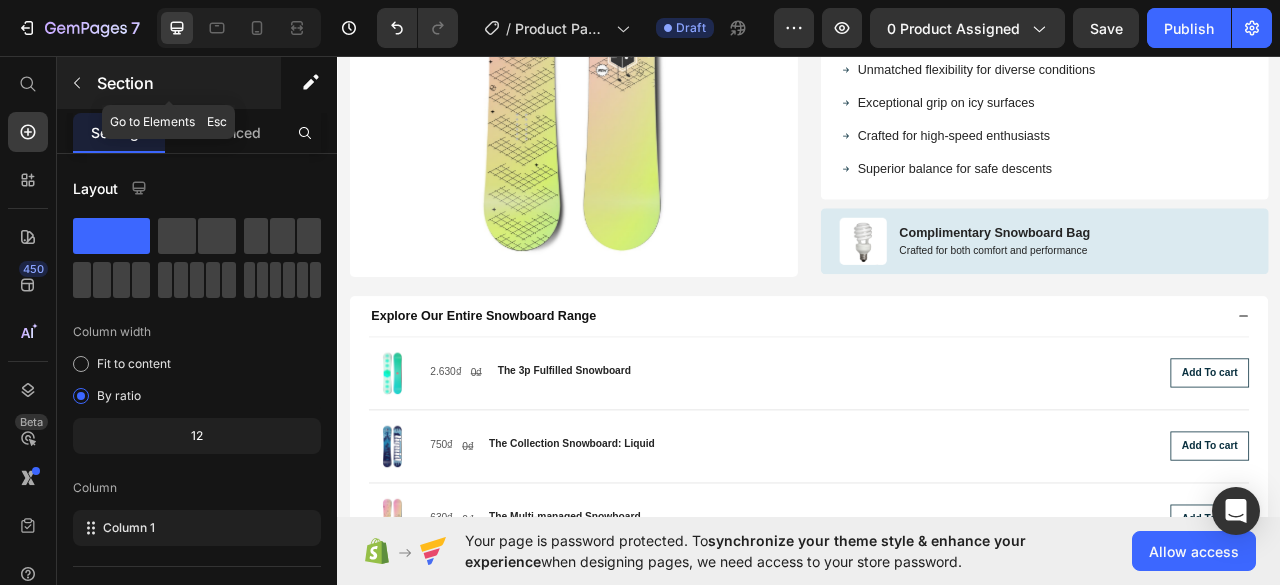 click at bounding box center (77, 83) 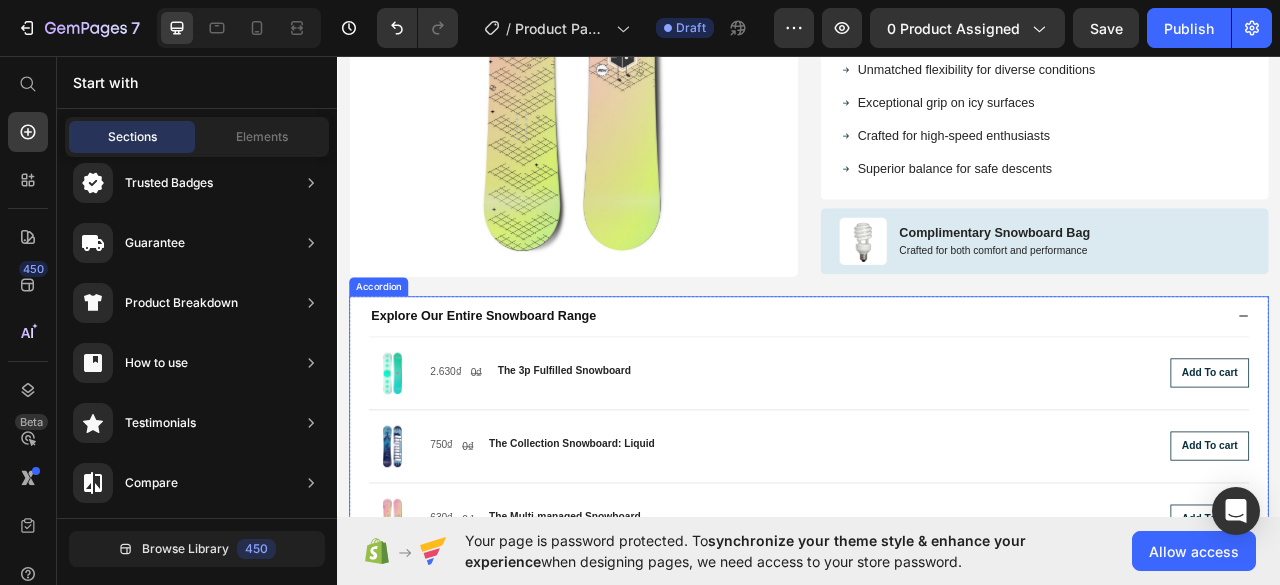 click on "Explore Our Entire Snowboard Range" at bounding box center (922, 388) 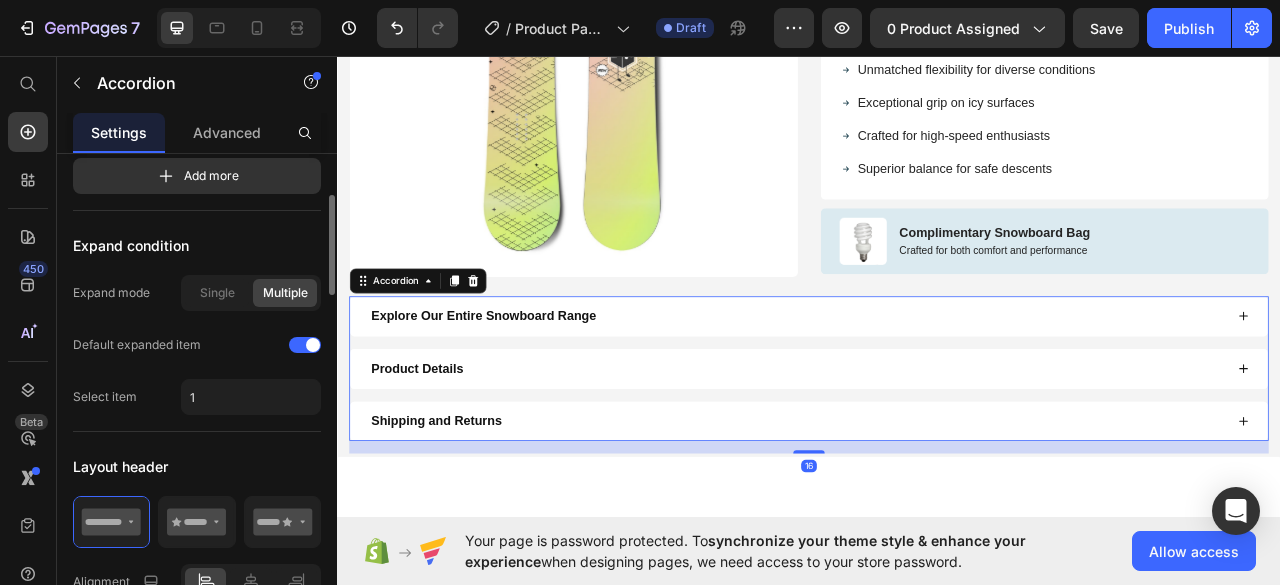 scroll, scrollTop: 500, scrollLeft: 0, axis: vertical 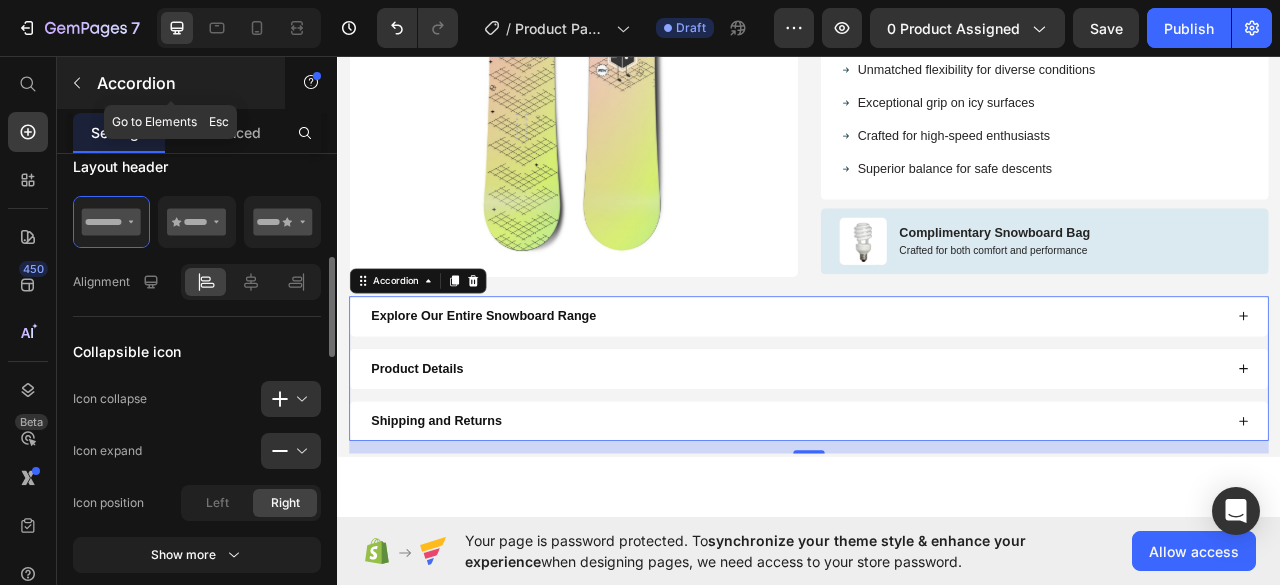 click at bounding box center [77, 83] 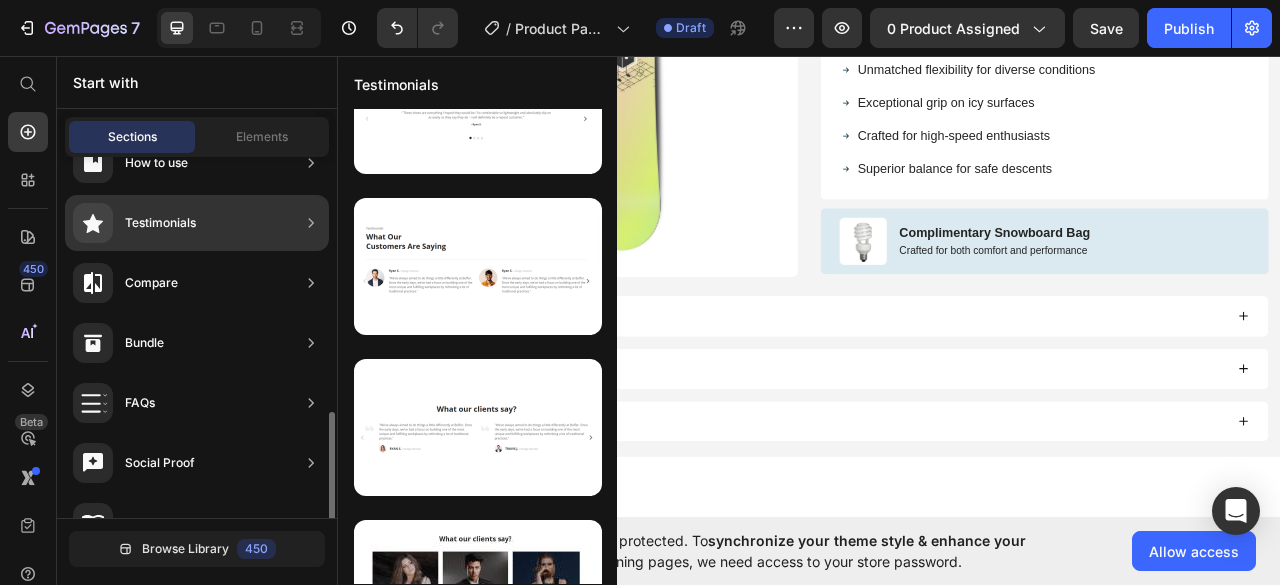 scroll, scrollTop: 498, scrollLeft: 0, axis: vertical 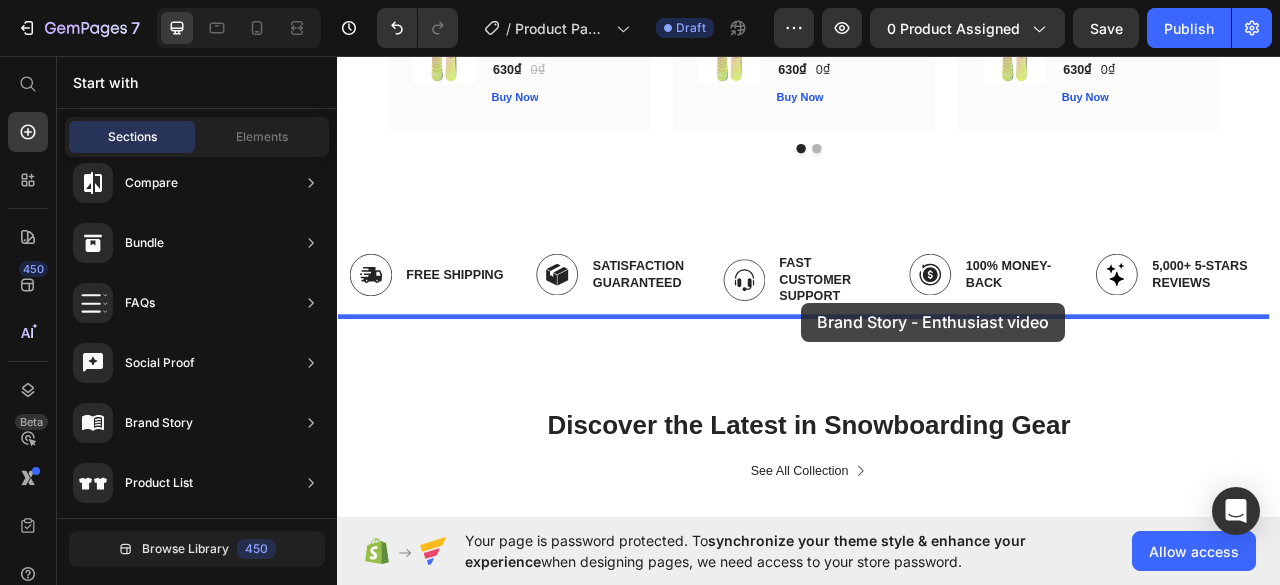 drag, startPoint x: 815, startPoint y: 377, endPoint x: 928, endPoint y: 371, distance: 113.15918 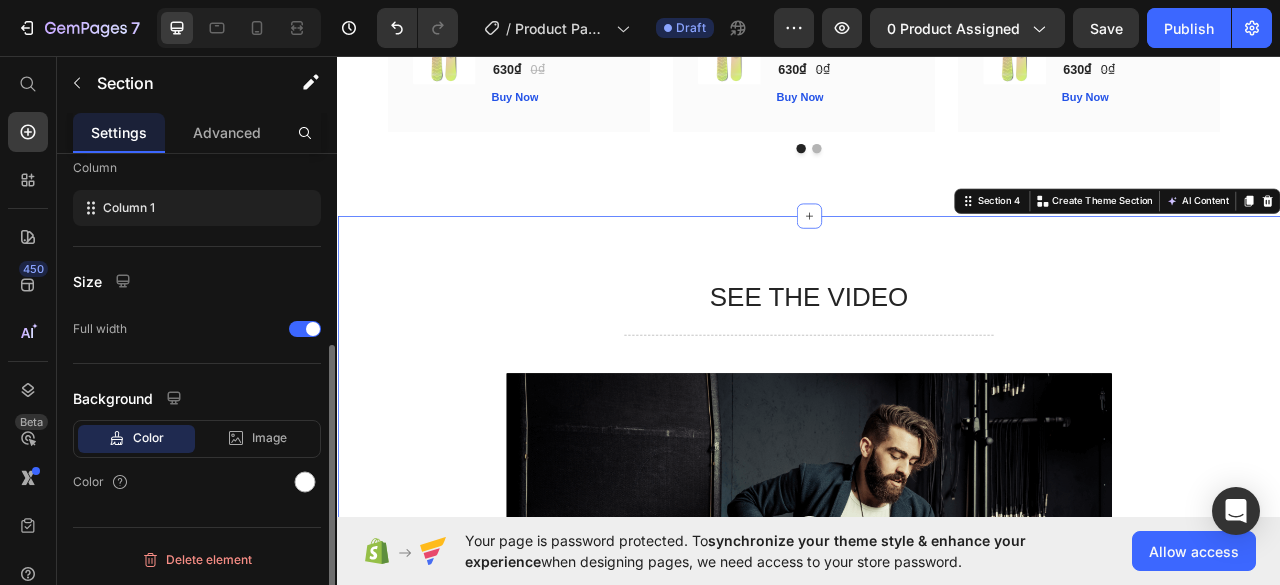 scroll, scrollTop: 2352, scrollLeft: 0, axis: vertical 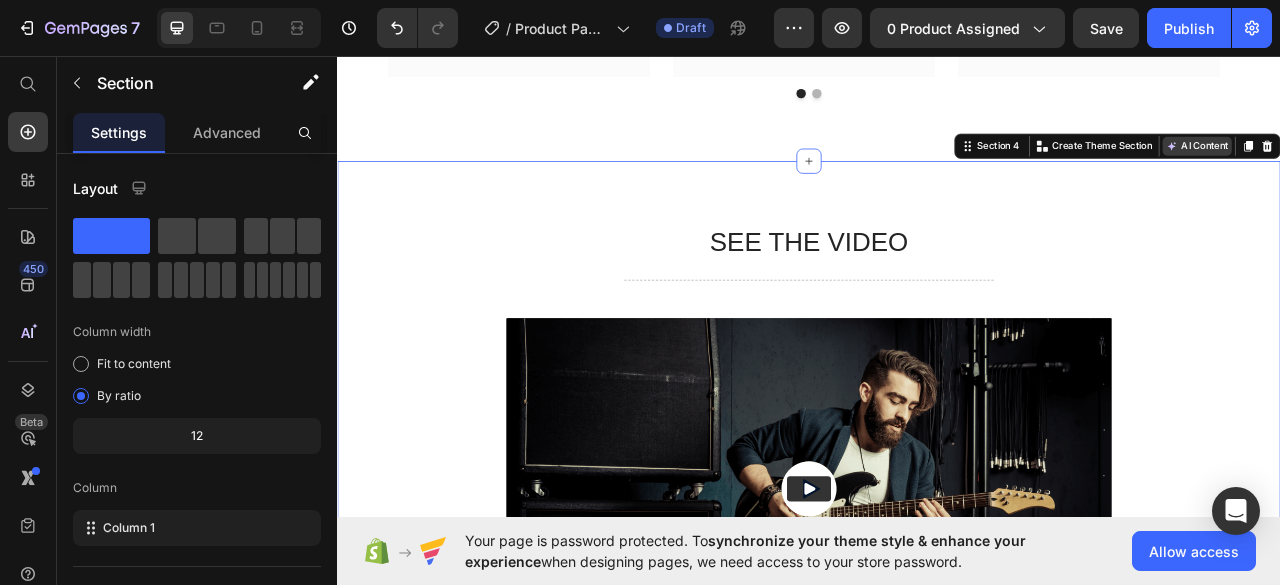 click on "AI Content" at bounding box center (1431, 172) 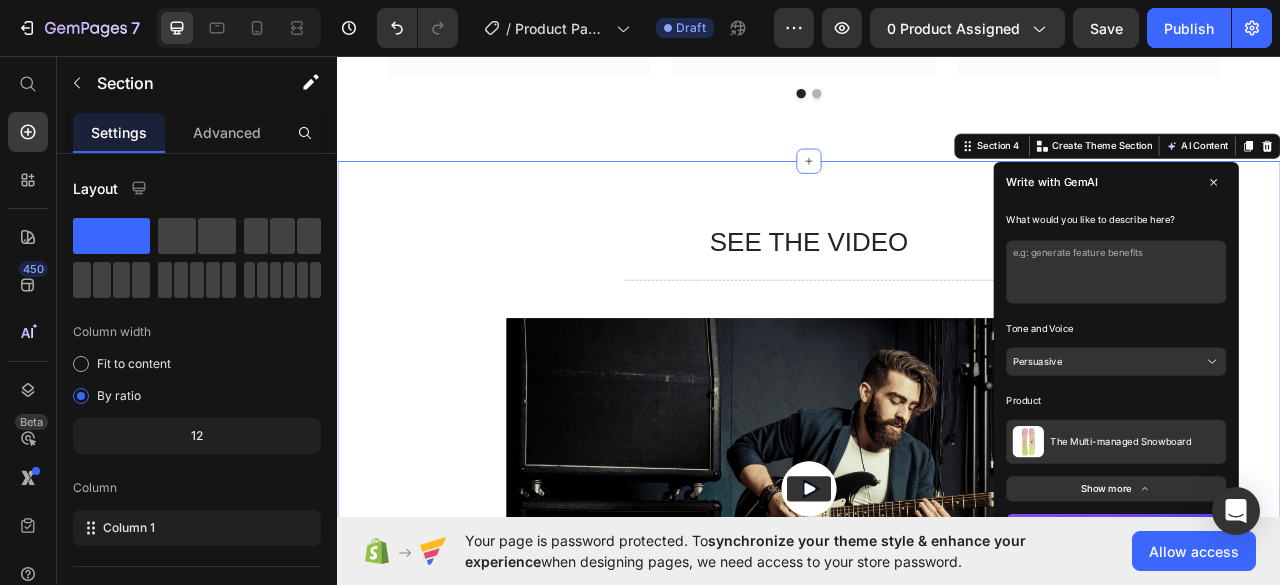 click at bounding box center [1328, 332] 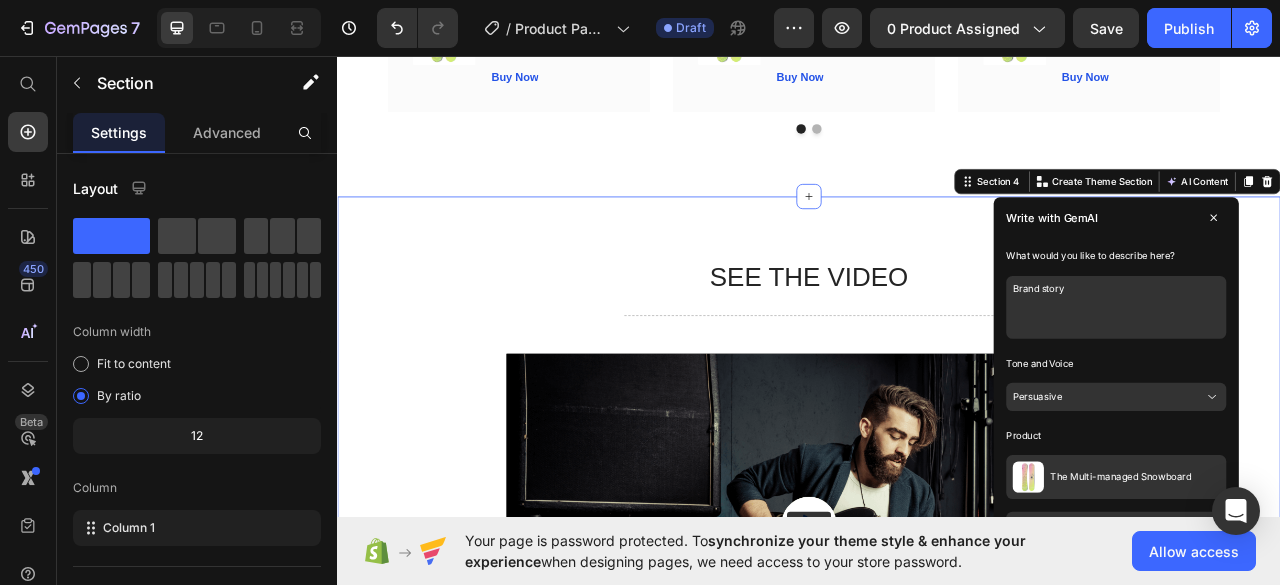 scroll, scrollTop: 2820, scrollLeft: 0, axis: vertical 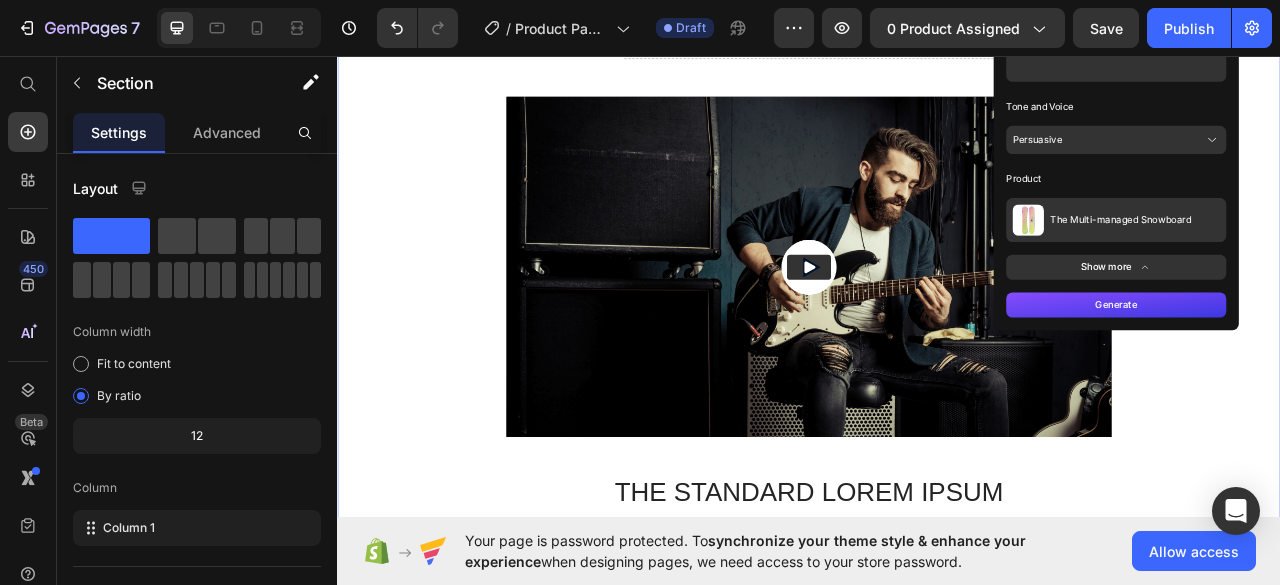 type on "Brand story" 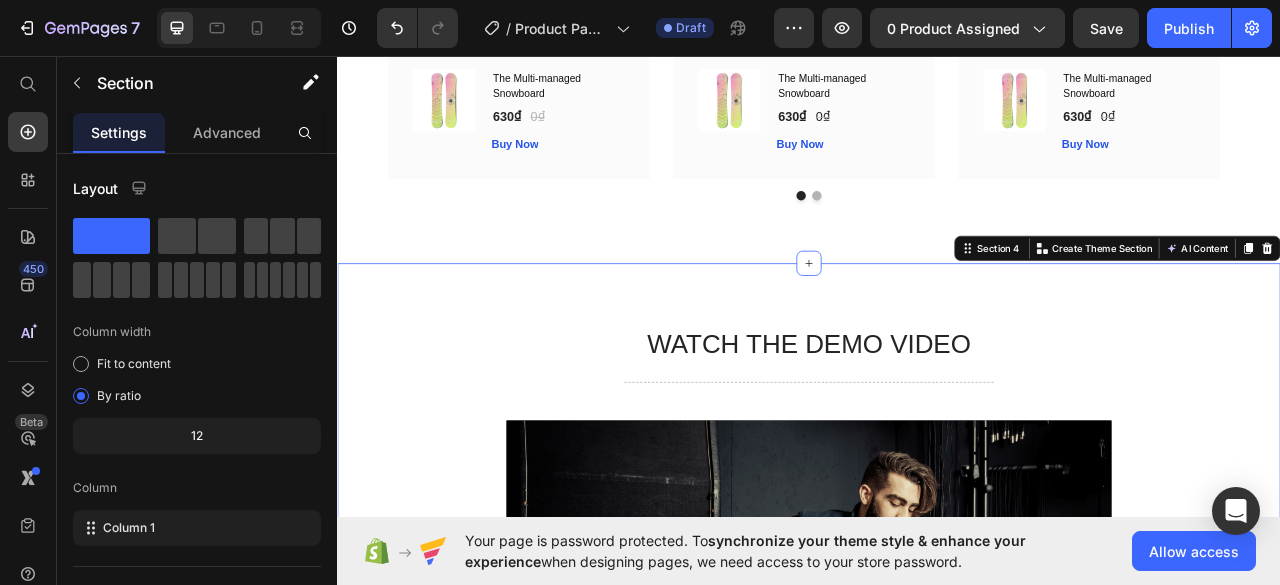 scroll, scrollTop: 2320, scrollLeft: 0, axis: vertical 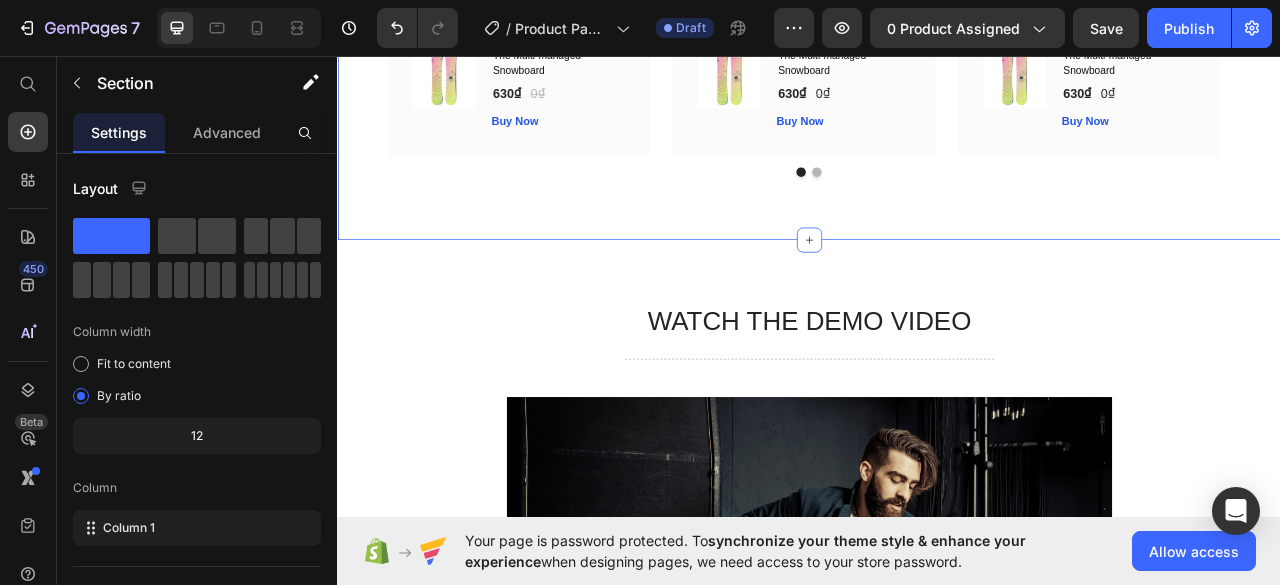 drag, startPoint x: 1011, startPoint y: 416, endPoint x: 1003, endPoint y: 483, distance: 67.47592 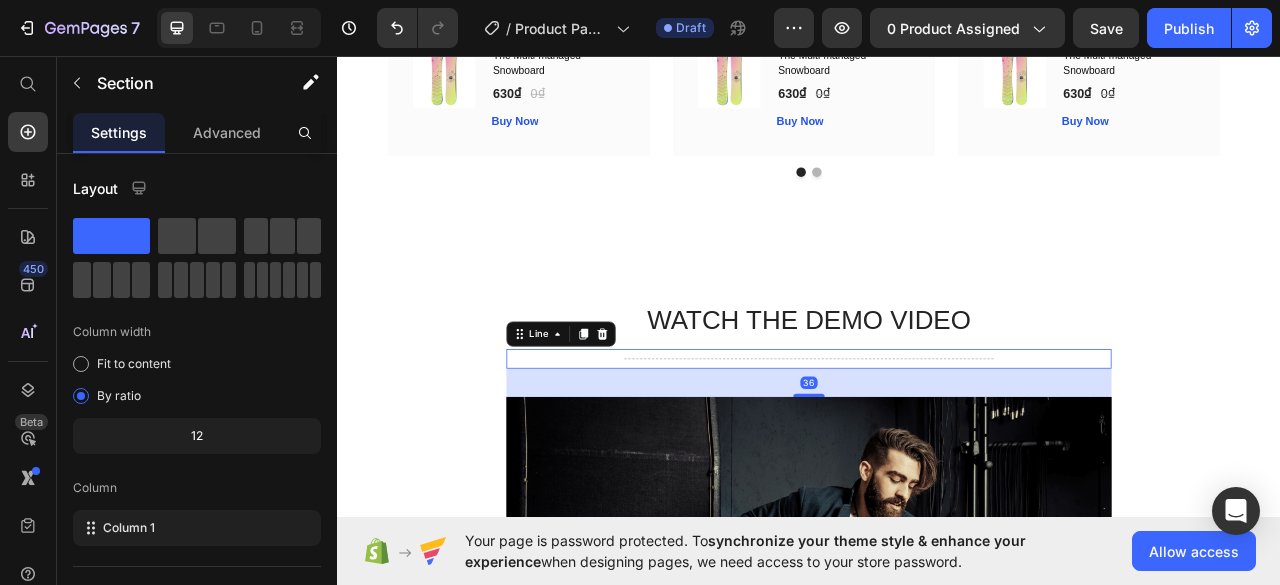 click at bounding box center (937, 442) 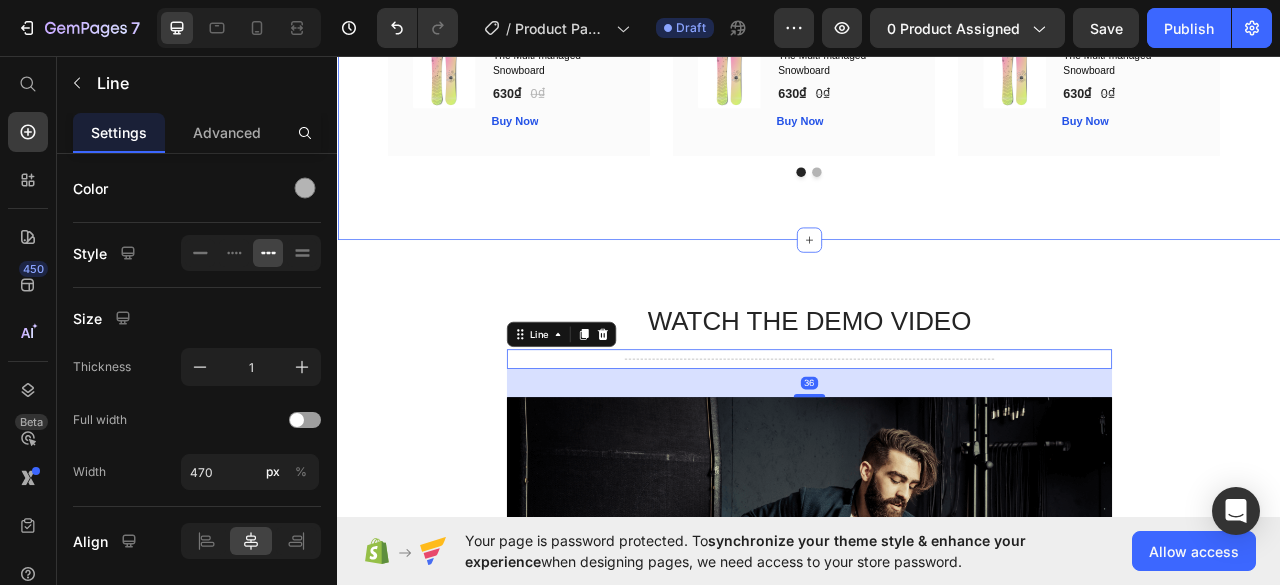 click on "Image
Icon
Icon
Icon
Icon
Icon Row [FIRST] [LAST] Text block Row "Love it! Great for summer! Good taste, it really owns up to its name “sparkling”, cold with bubbles and lime flavor. When I want that soda feel without drinking a soda, I grab for one of this." Text block                Title Line (P) Images & Gallery The Multi-managed Snowboard (P) Title [PRICE] (P) Price [PRICE] (P) Price Row Buy Now (P) Cart Button Product Row Image
Icon
Icon
Icon
Icon
Icon Row [FIRST] [LAST] Text block Row "I have been looking for this flavor online for like ever and I am so happy that I found it finally! I’m so in love with this, it really is a great tasting water, super fast shipping.  Thanks." Text block                Title Line" at bounding box center [937, -118] 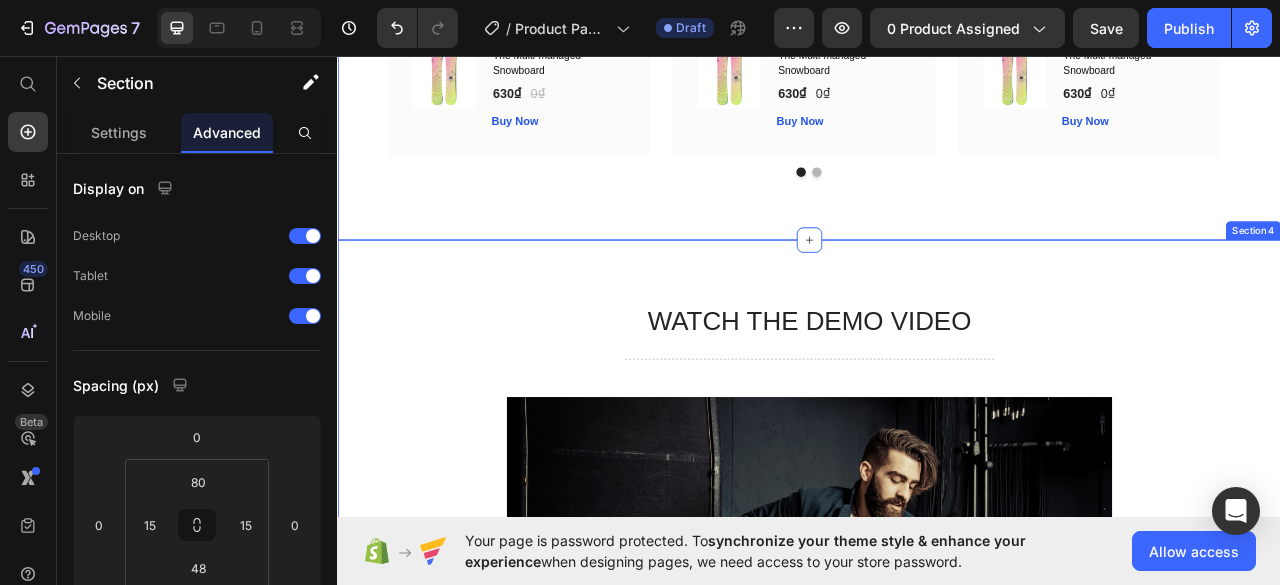 click on "WATCH THE DEMO VIDEO Heading                Overview Line Video Experience the ultimate in snowboarding with advanced technology and unmatched design. Text Block                Features Line Designed for precision, this snowboard offers unparalleled control for every adventurous ride. Text Block Enjoy the freedom of the slopes with a board that maximizes performance in all conditions. Text Block READ MORE Button Row Section 4" at bounding box center [937, 833] 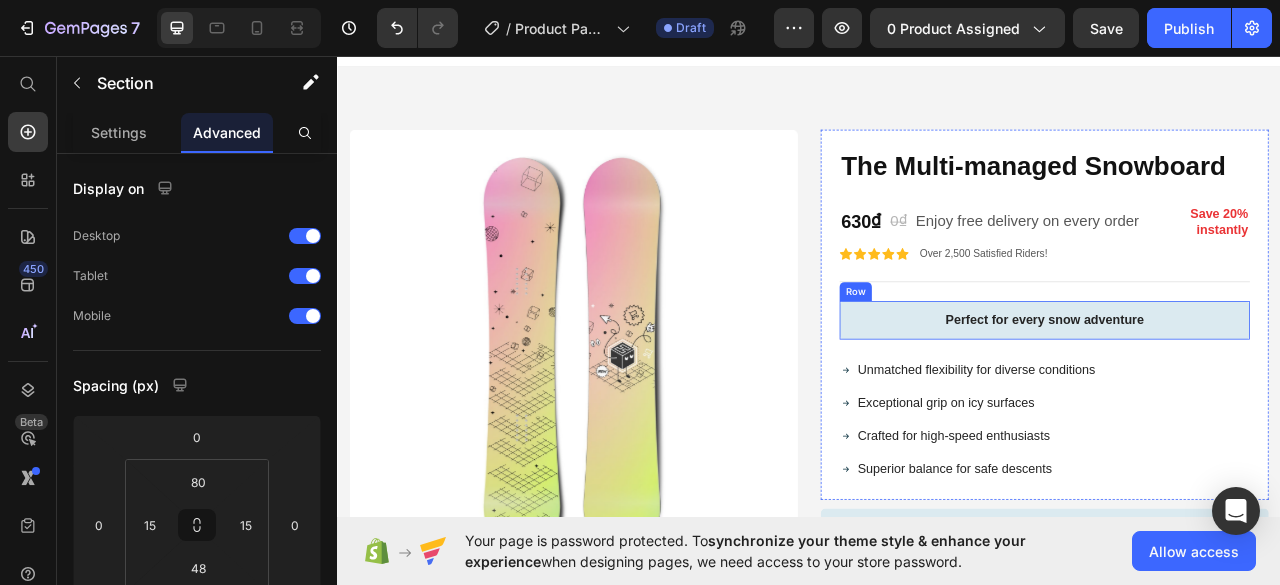 scroll, scrollTop: 0, scrollLeft: 0, axis: both 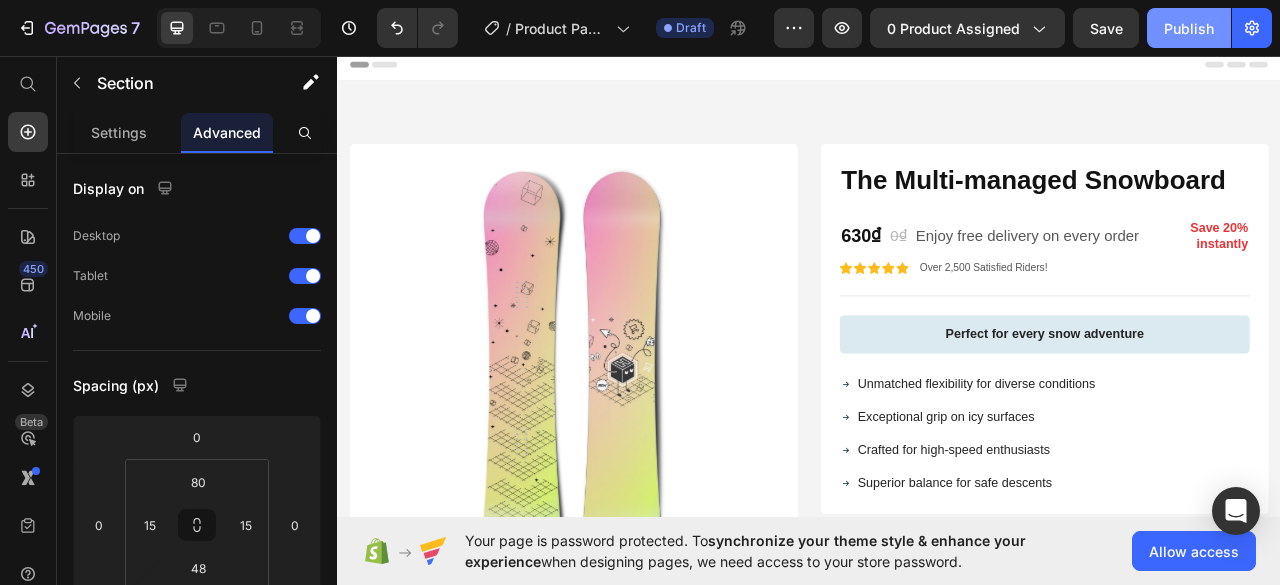 click on "Publish" at bounding box center (1189, 28) 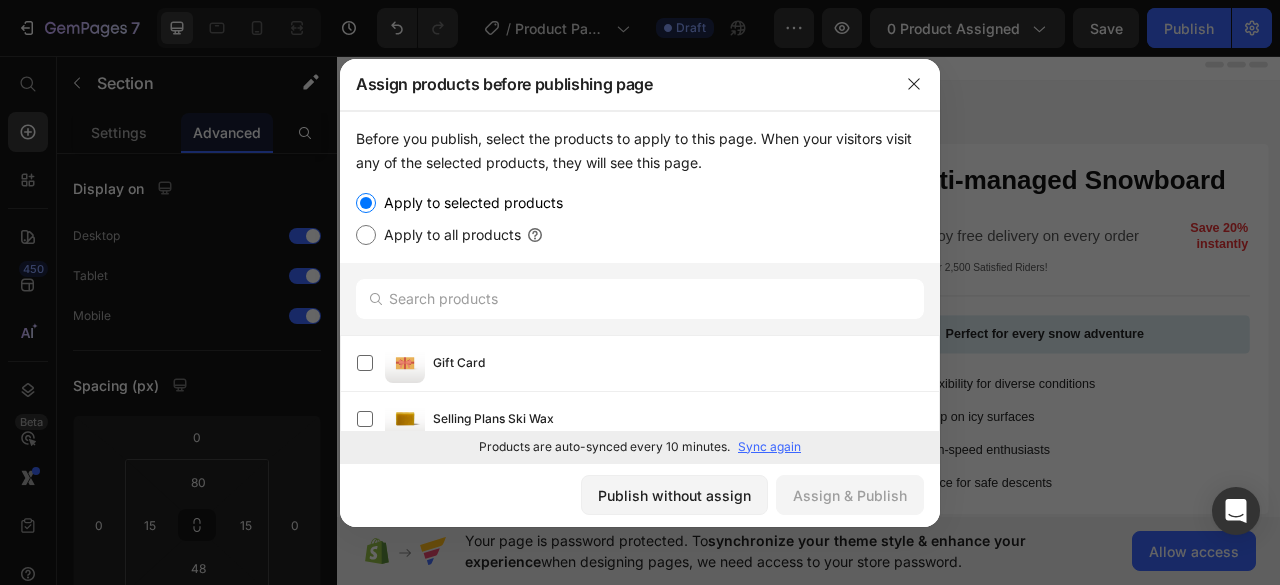 type 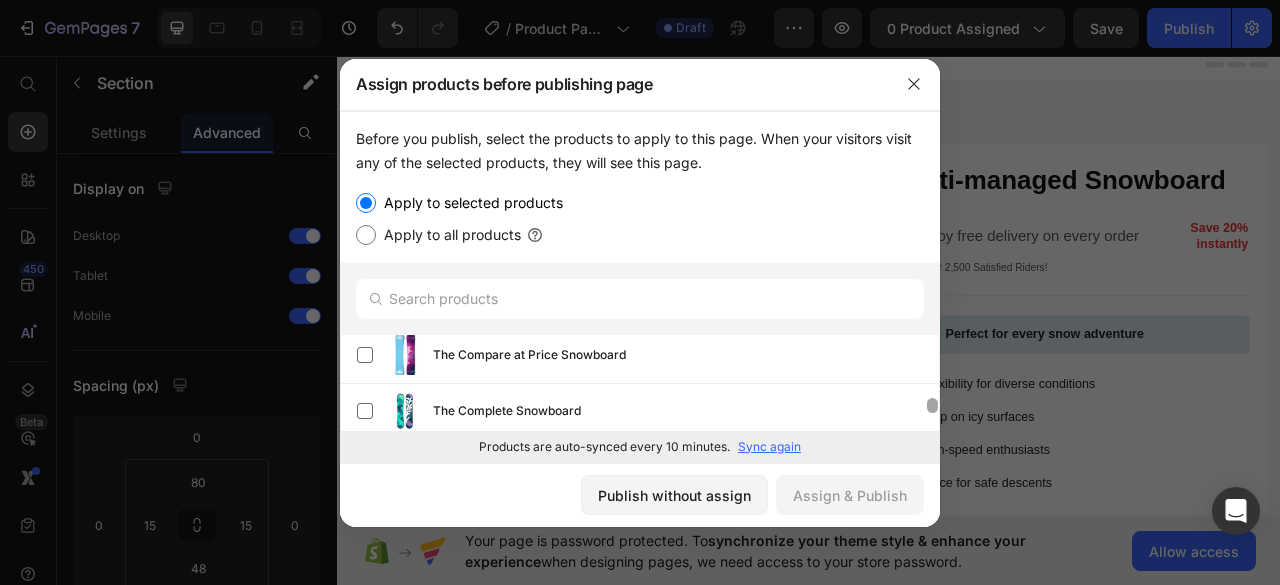 scroll, scrollTop: 518, scrollLeft: 0, axis: vertical 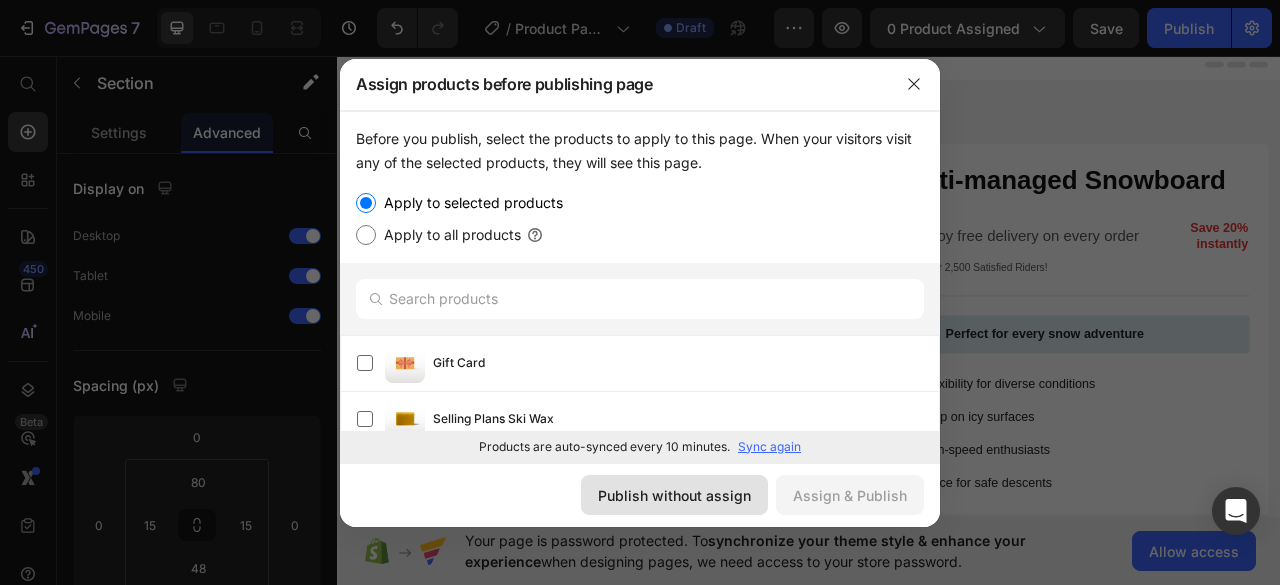 click on "Publish without assign" at bounding box center (674, 495) 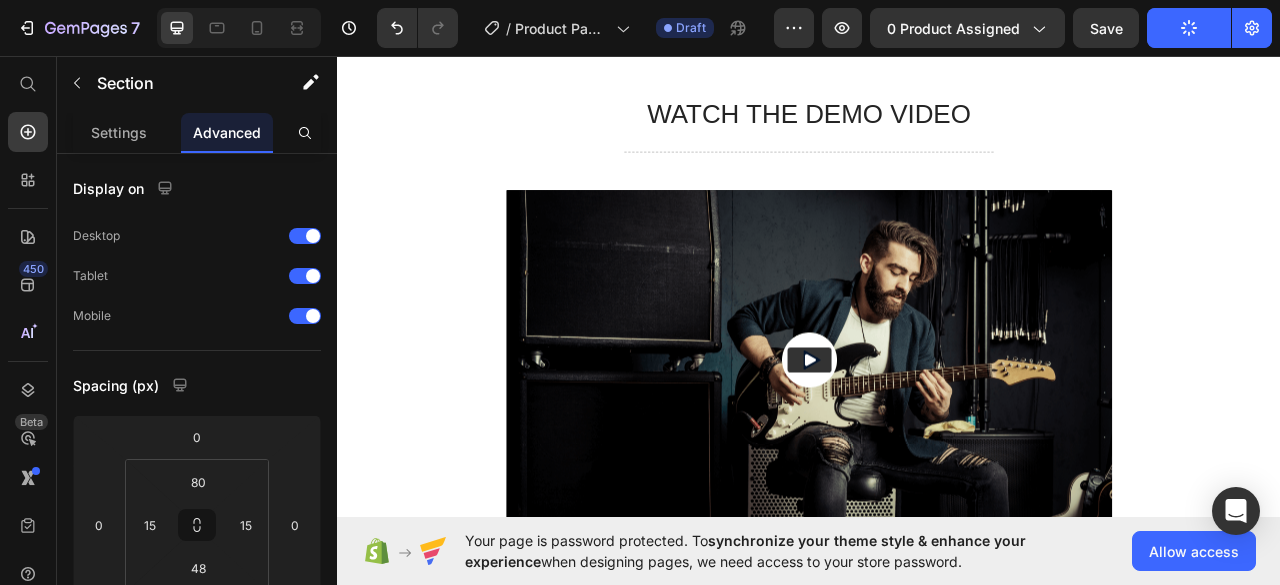 scroll, scrollTop: 2647, scrollLeft: 0, axis: vertical 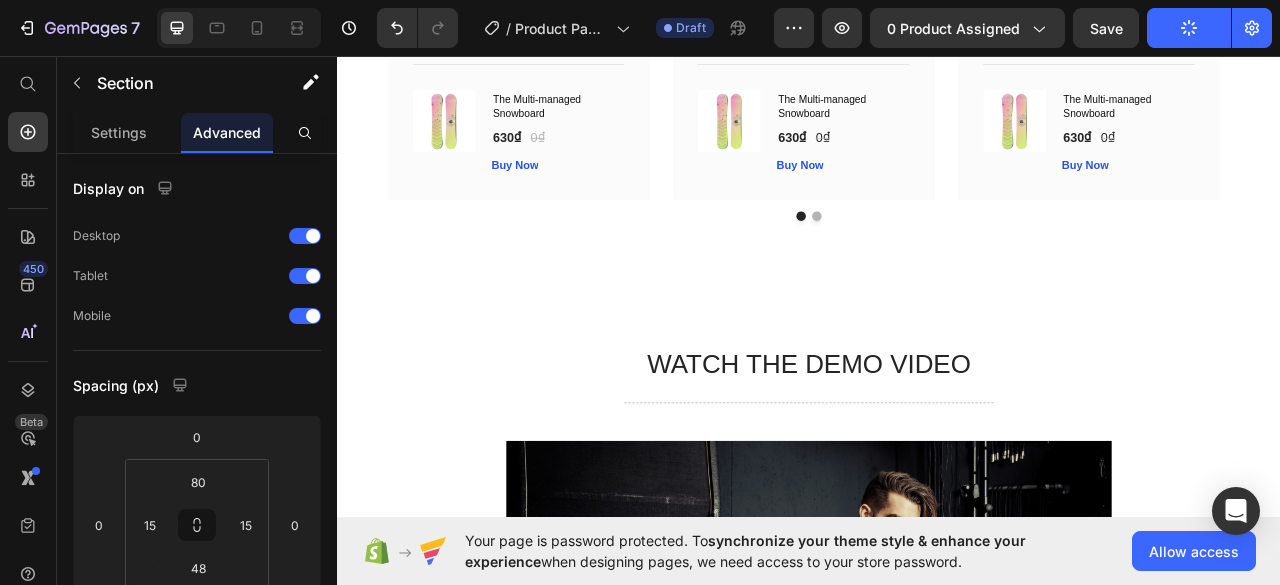 click on "Publish" 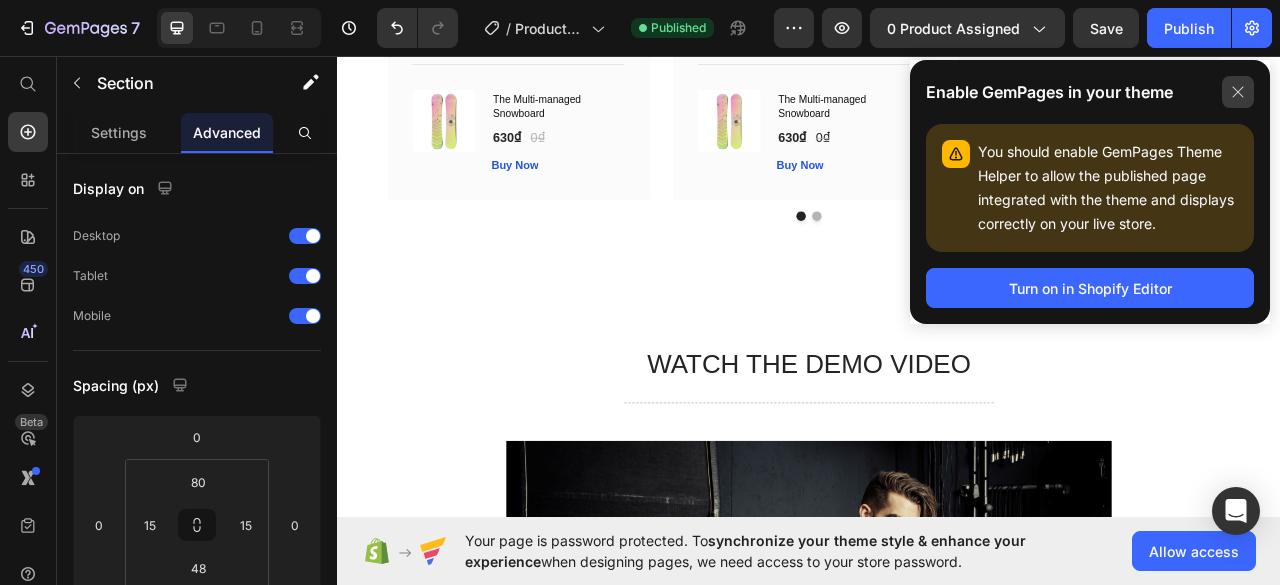 click 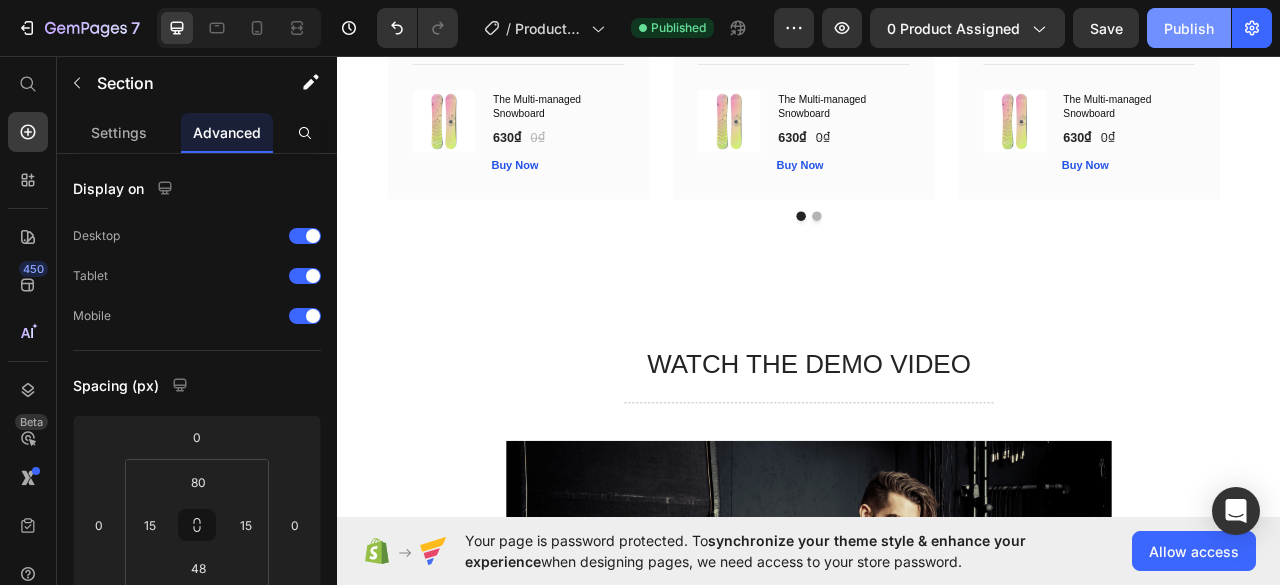 click on "Publish" at bounding box center [1189, 28] 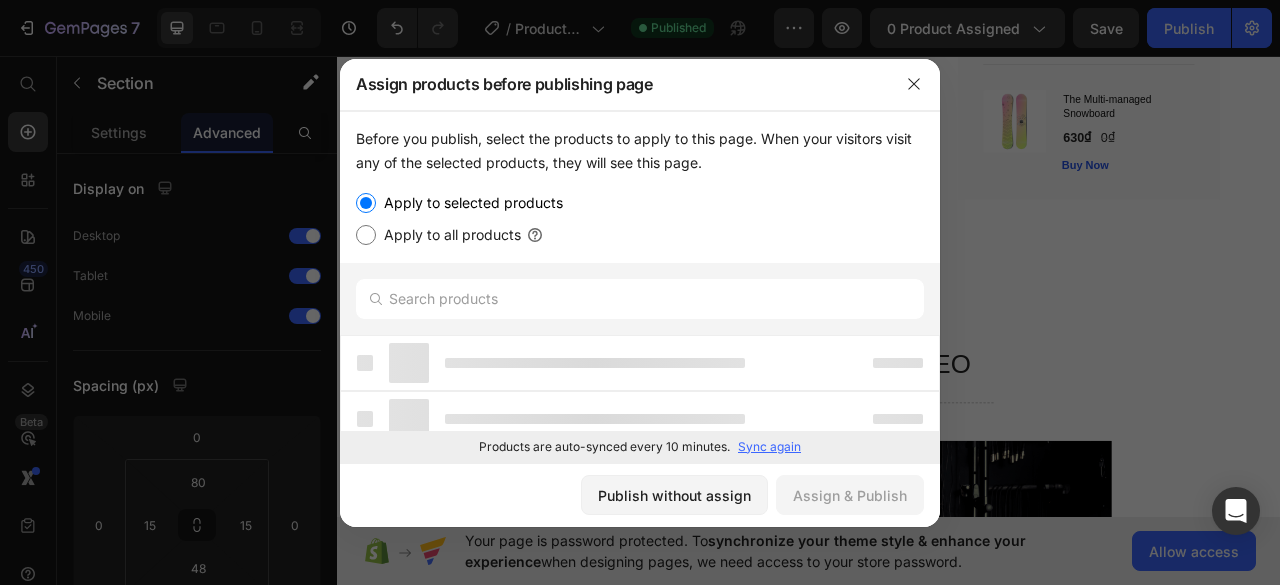 click on "Apply to all products" at bounding box center [448, 235] 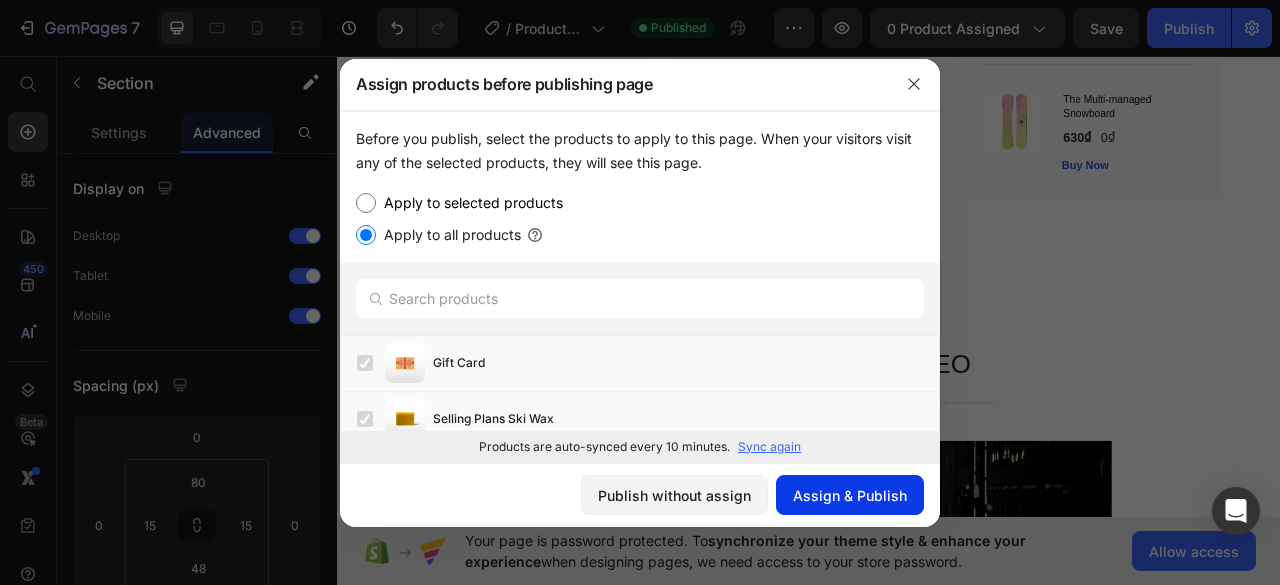 click on "Assign & Publish" at bounding box center [850, 495] 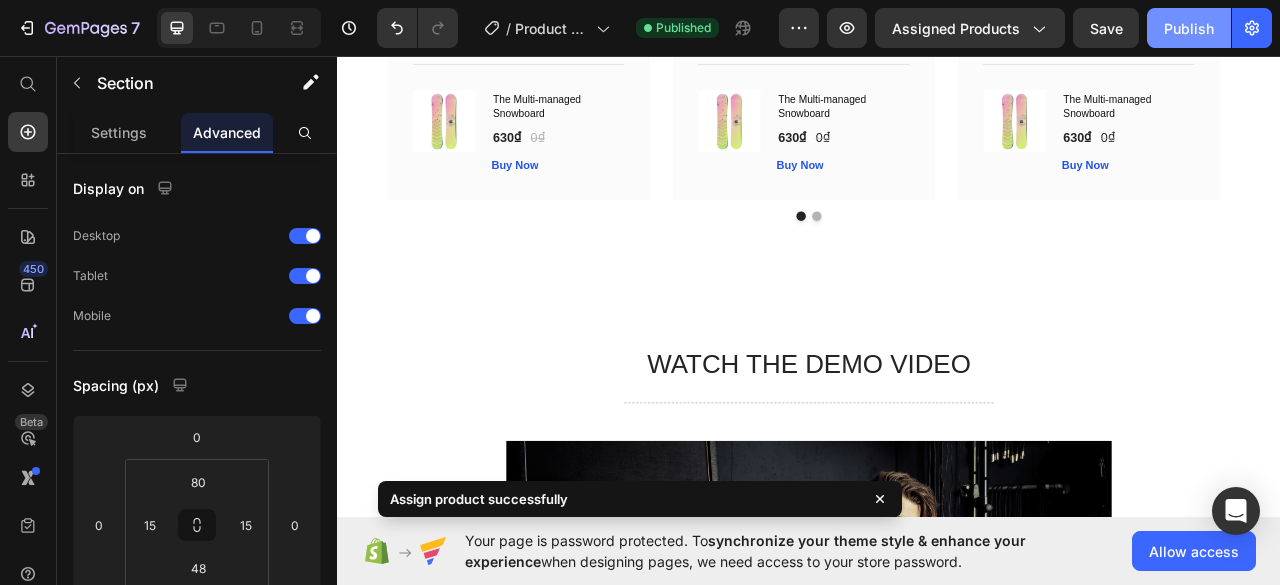 click on "Publish" at bounding box center (1189, 28) 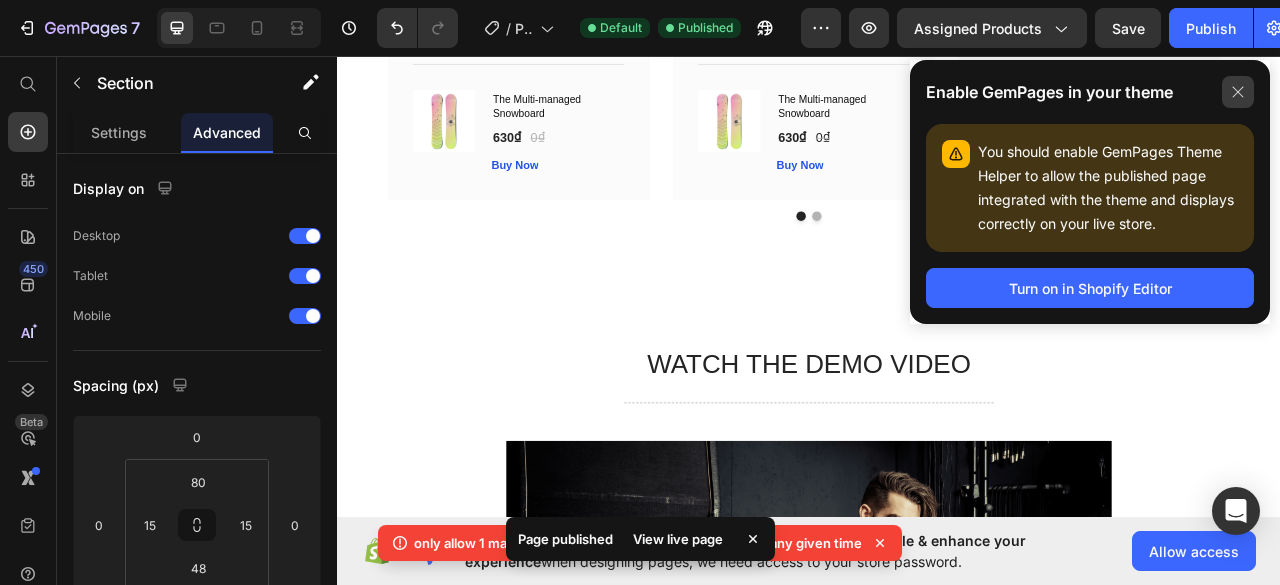 click 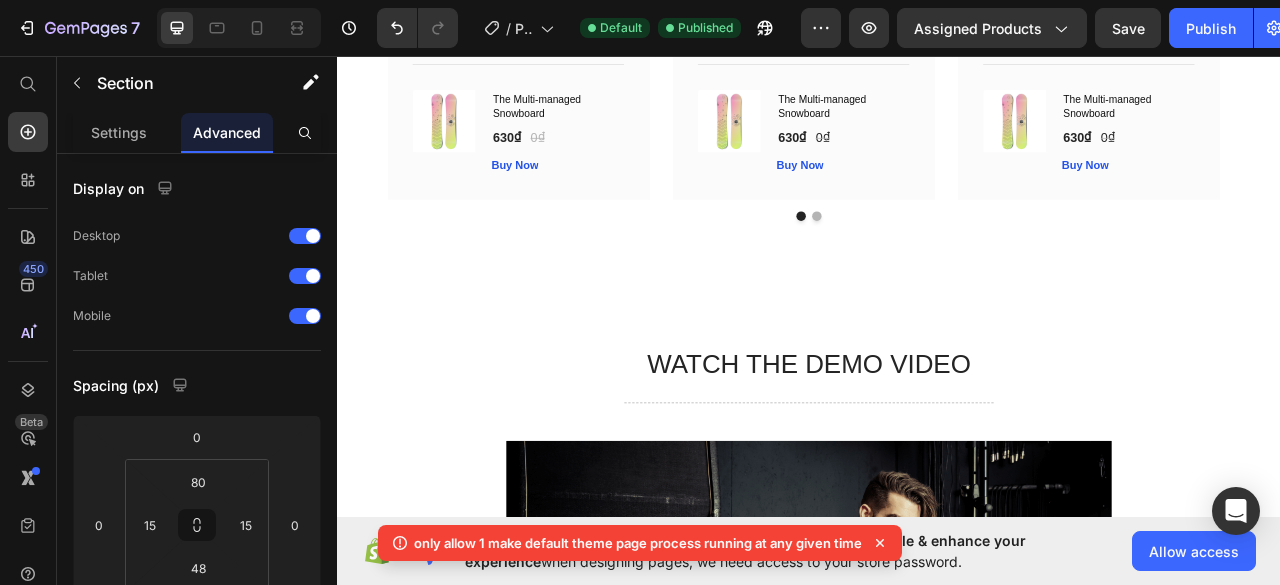 click on "only allow 1 make default theme page process running at any given time" at bounding box center [638, 543] 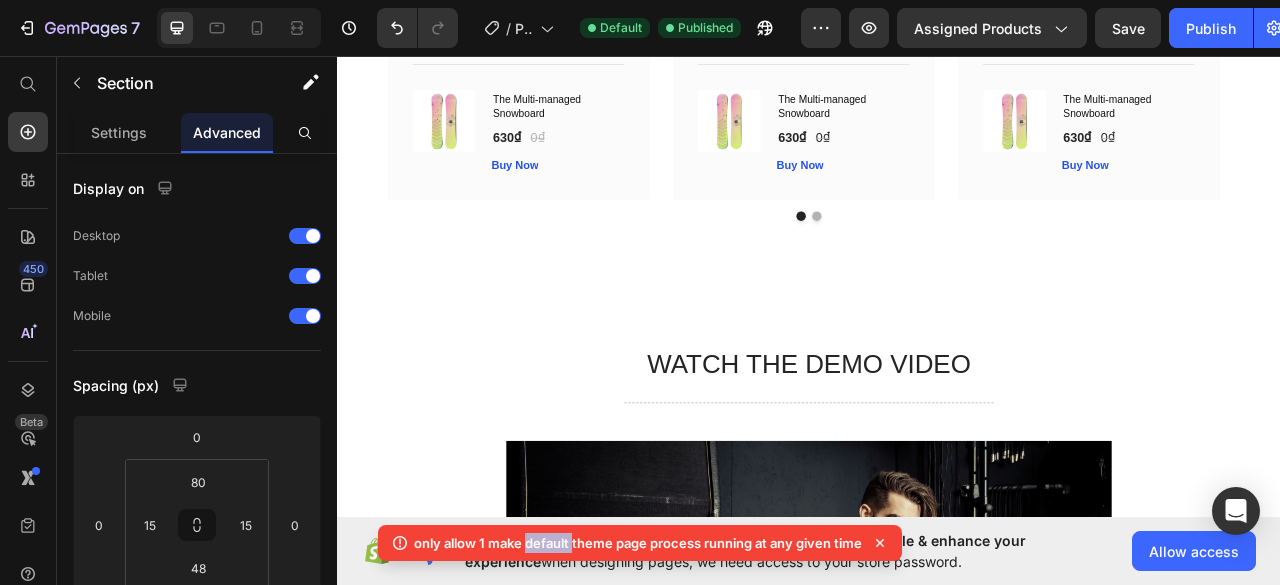 click on "only allow 1 make default theme page process running at any given time" at bounding box center (638, 543) 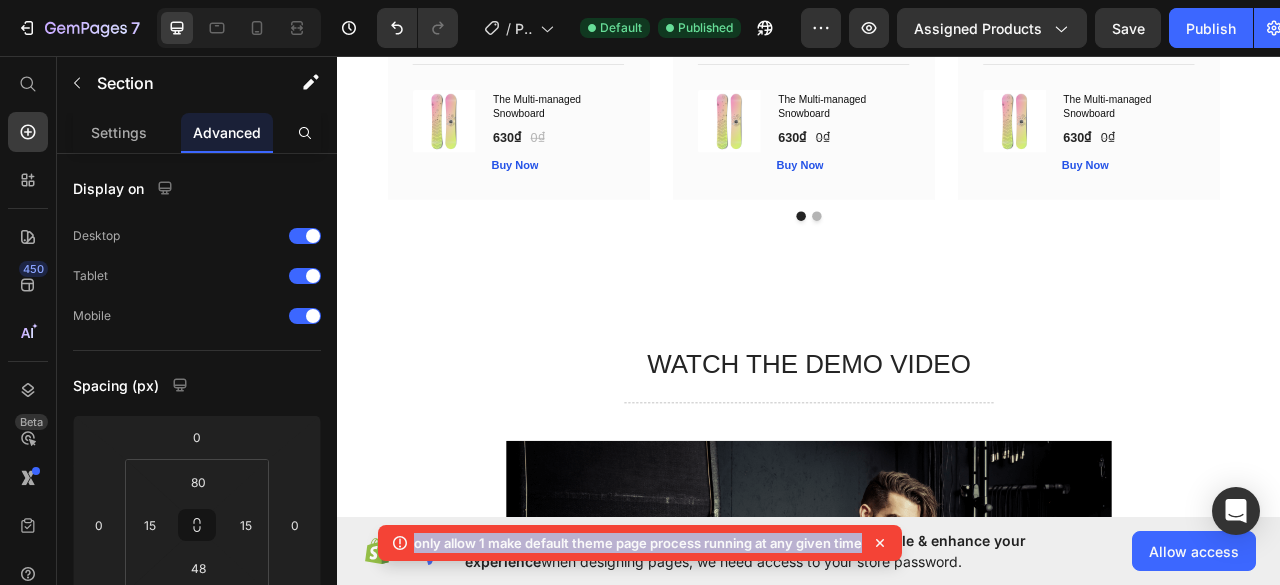 click on "only allow 1 make default theme page process running at any given time" at bounding box center (638, 543) 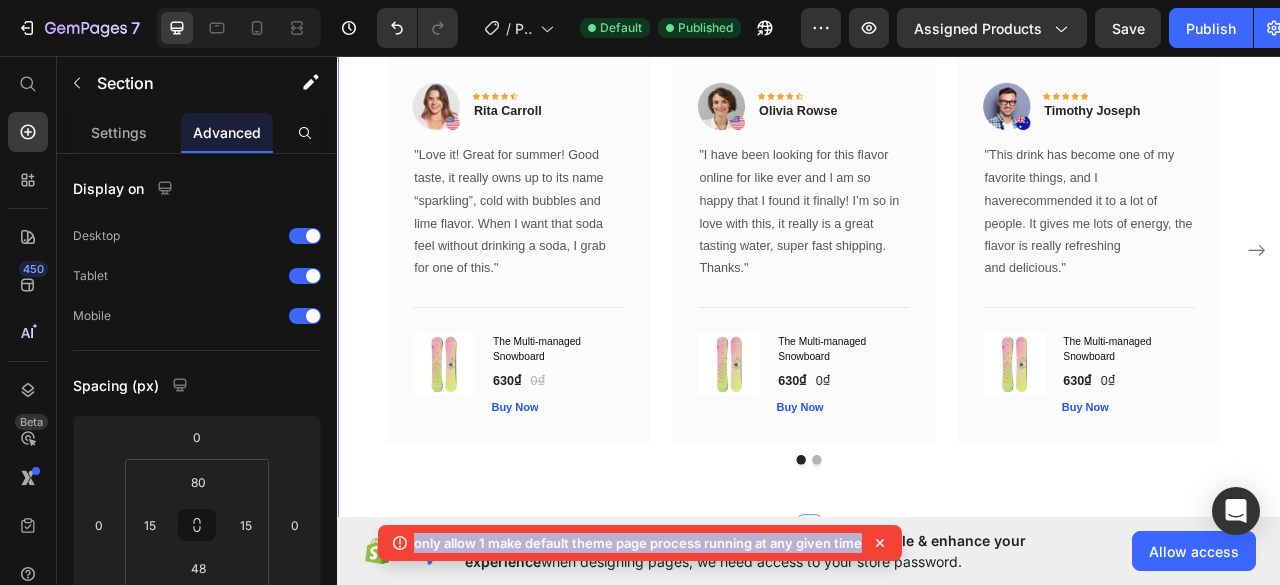 scroll, scrollTop: 2147, scrollLeft: 0, axis: vertical 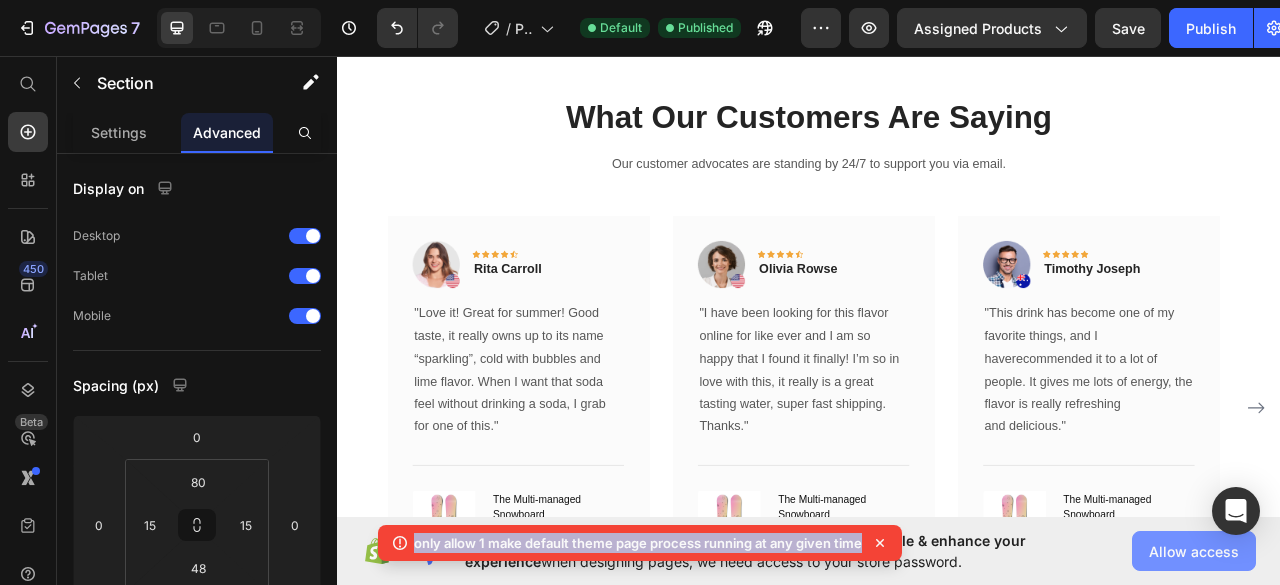 click on "Allow access" at bounding box center (1194, 551) 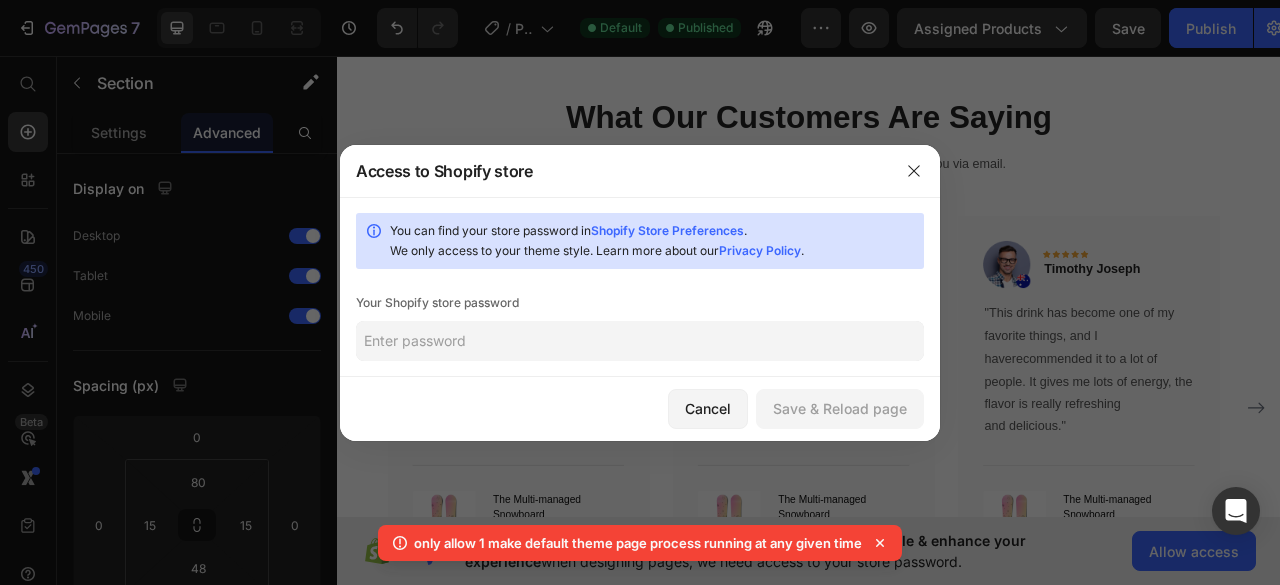 click 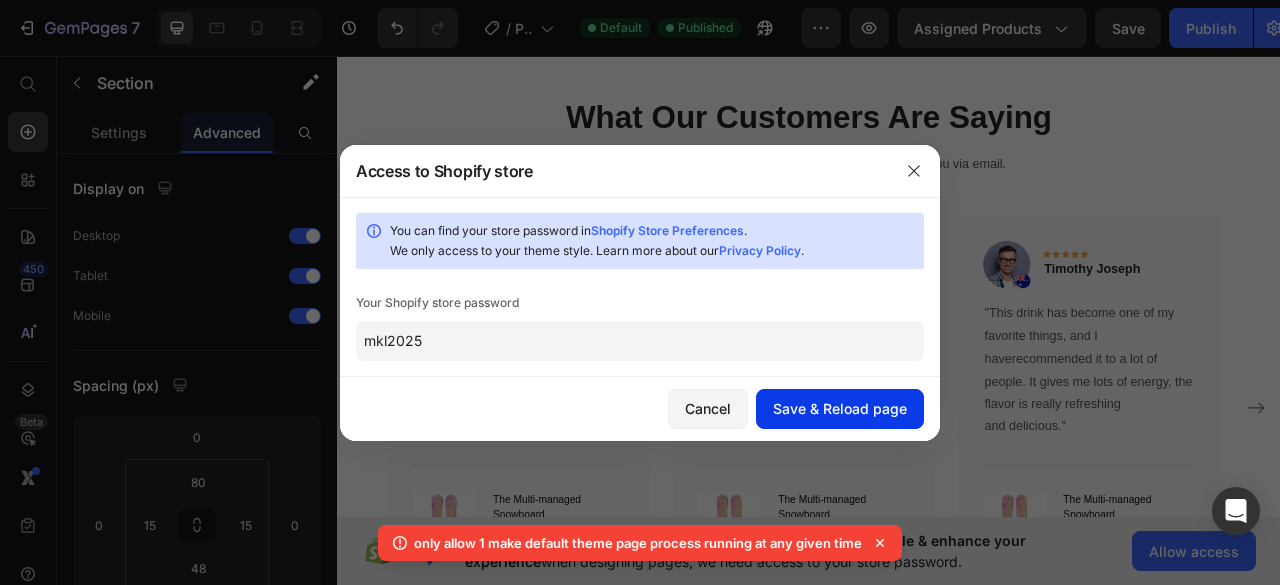 type on "mkl2025" 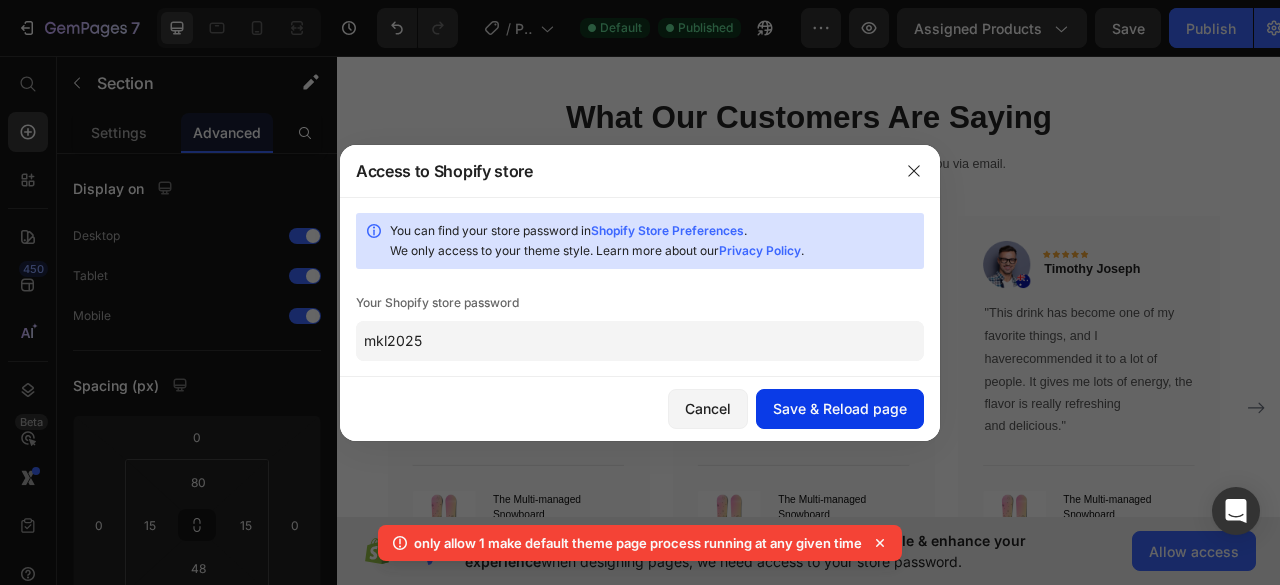 click on "Save & Reload page" 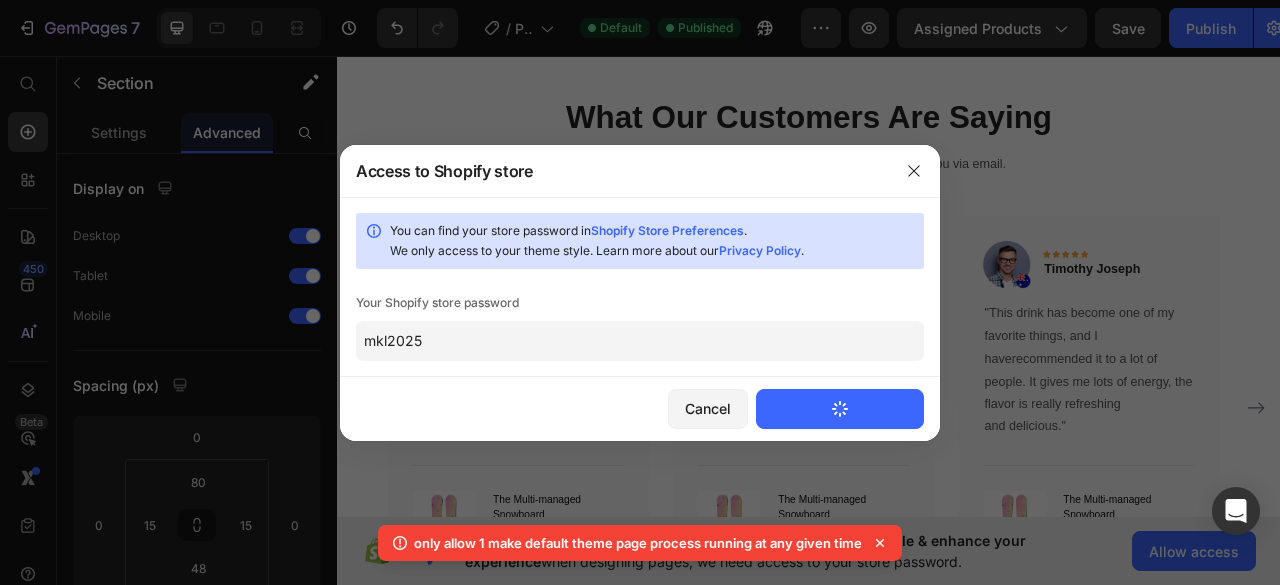 type 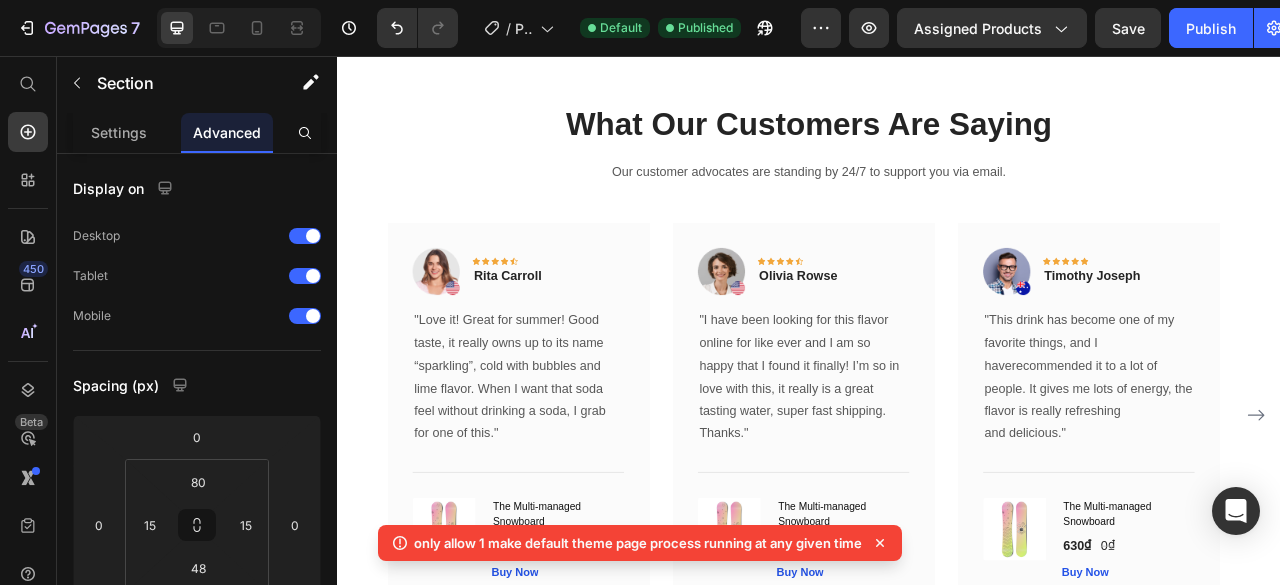 scroll, scrollTop: 0, scrollLeft: 0, axis: both 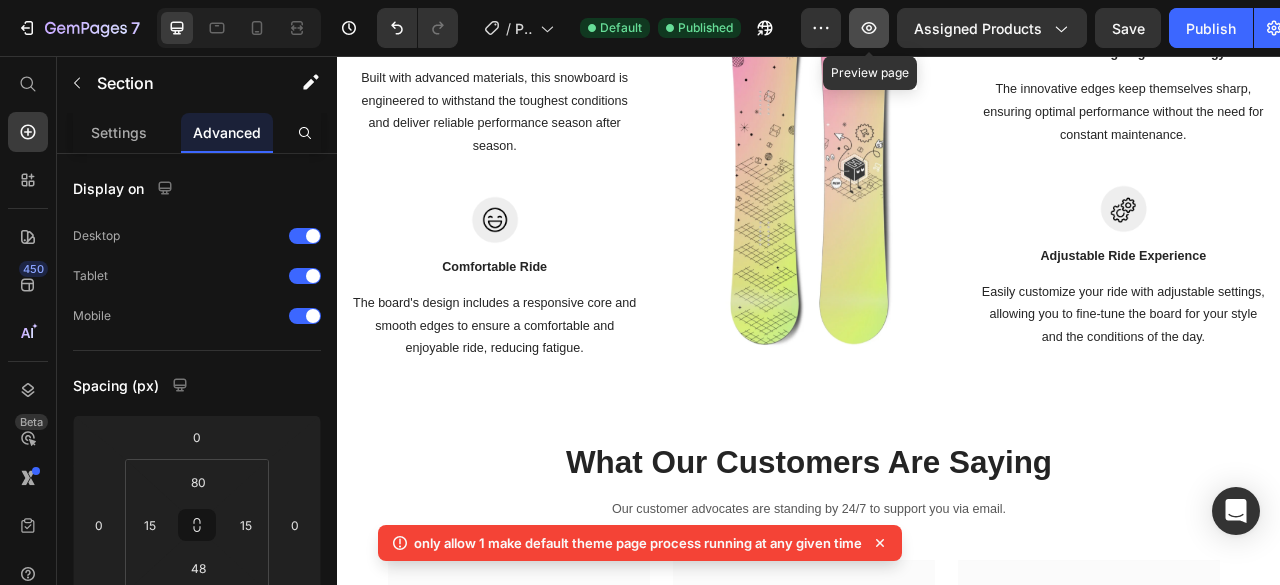 click 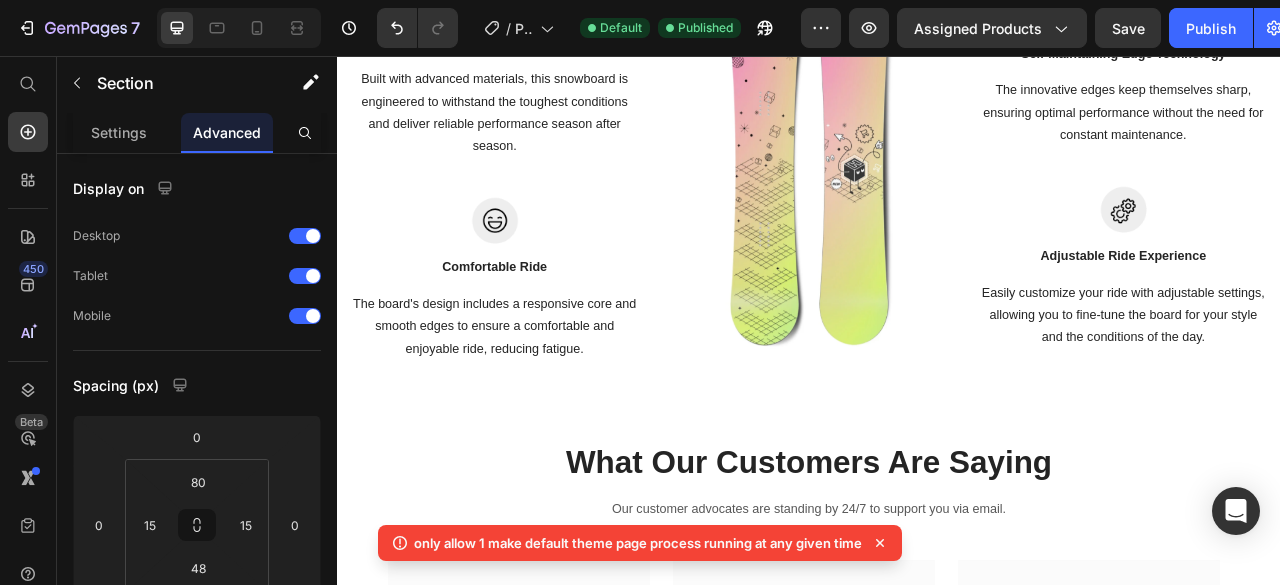 scroll, scrollTop: 1492, scrollLeft: 0, axis: vertical 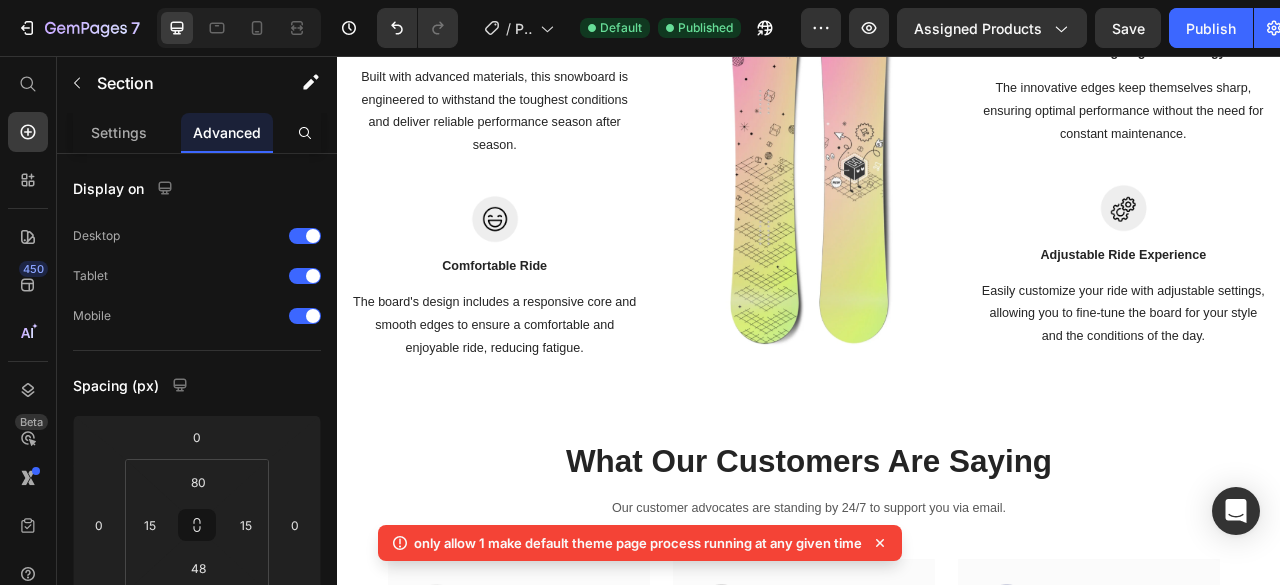 click on "[NUMBER] Version history / Product Page - [DATE], [TIME] Default Published Preview Assigned Products Save Publish" 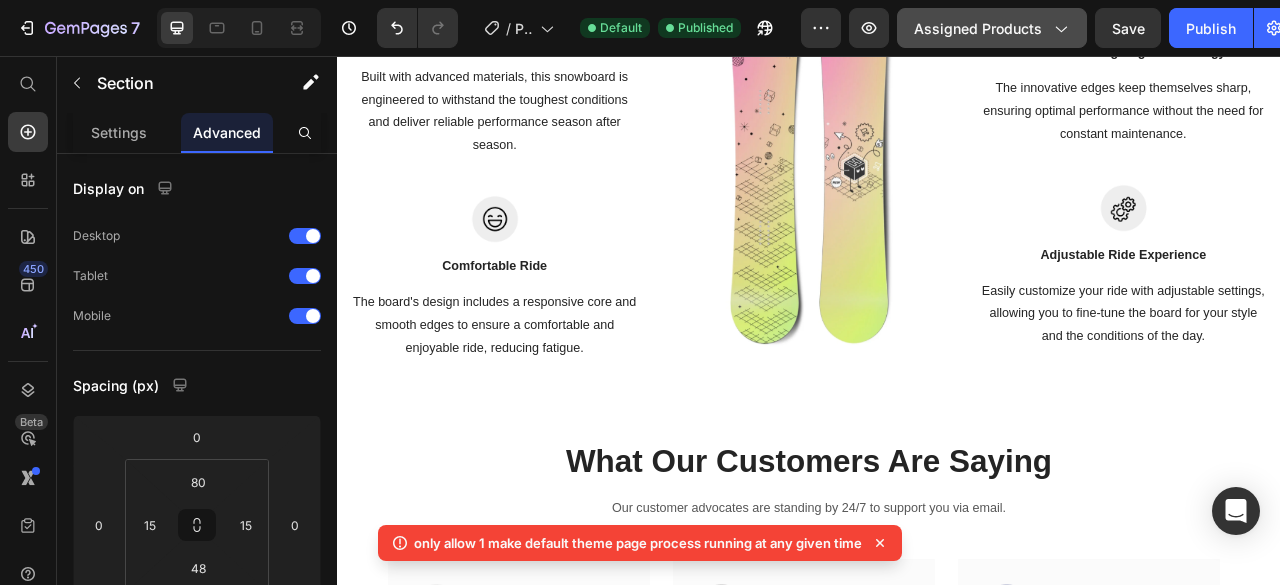 click on "Assigned Products" 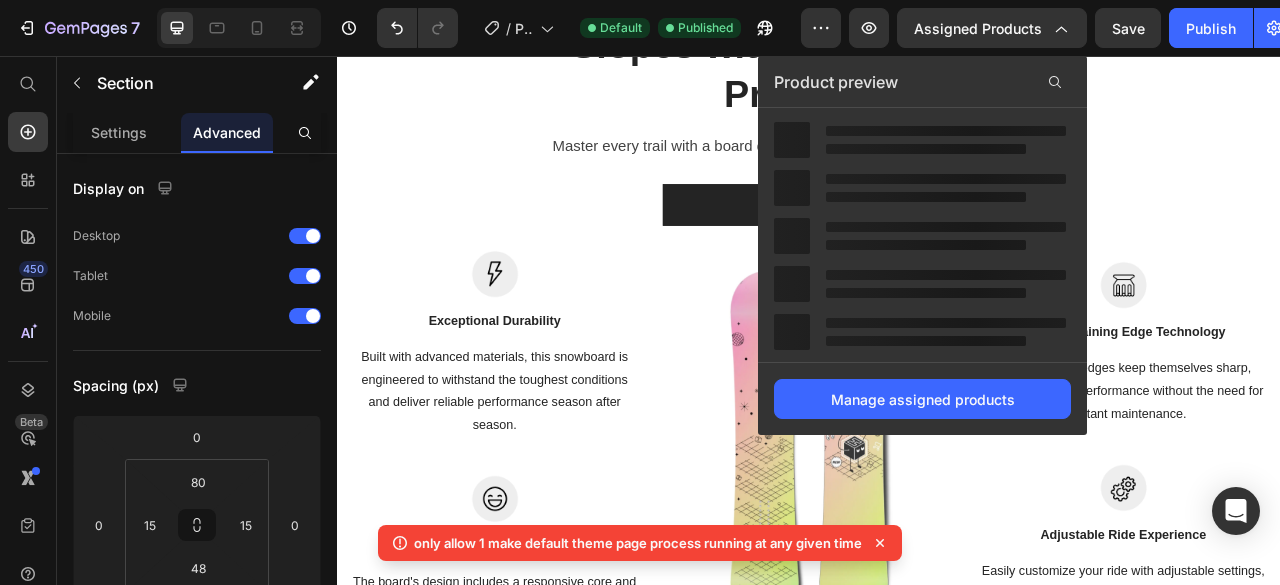 scroll, scrollTop: 1847, scrollLeft: 0, axis: vertical 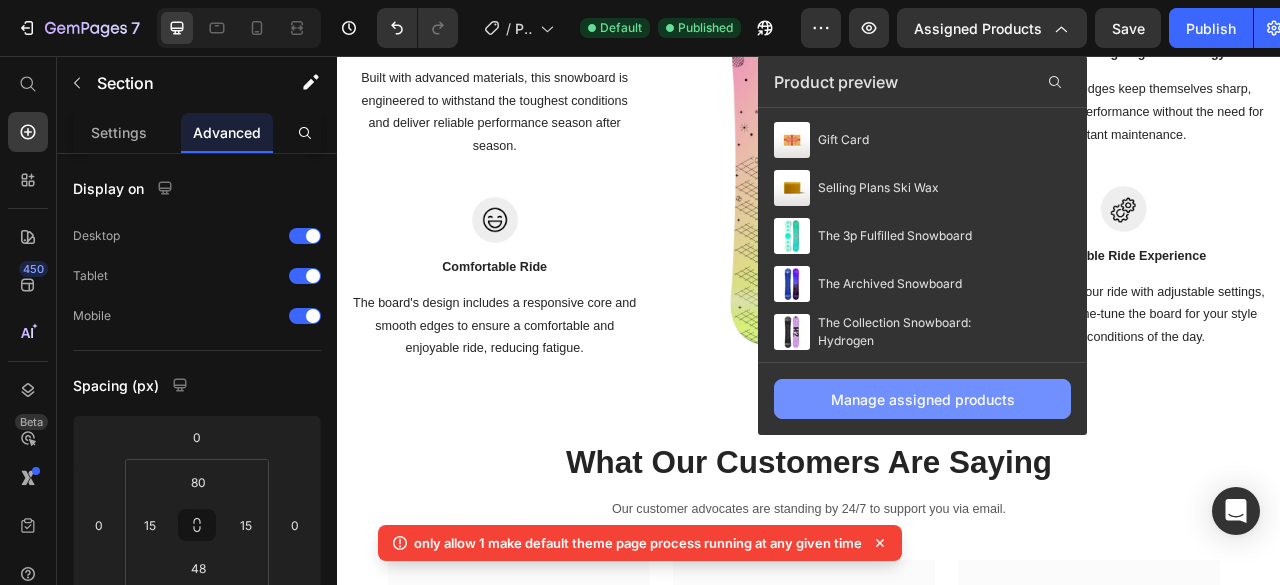click on "Manage assigned products" at bounding box center (922, 399) 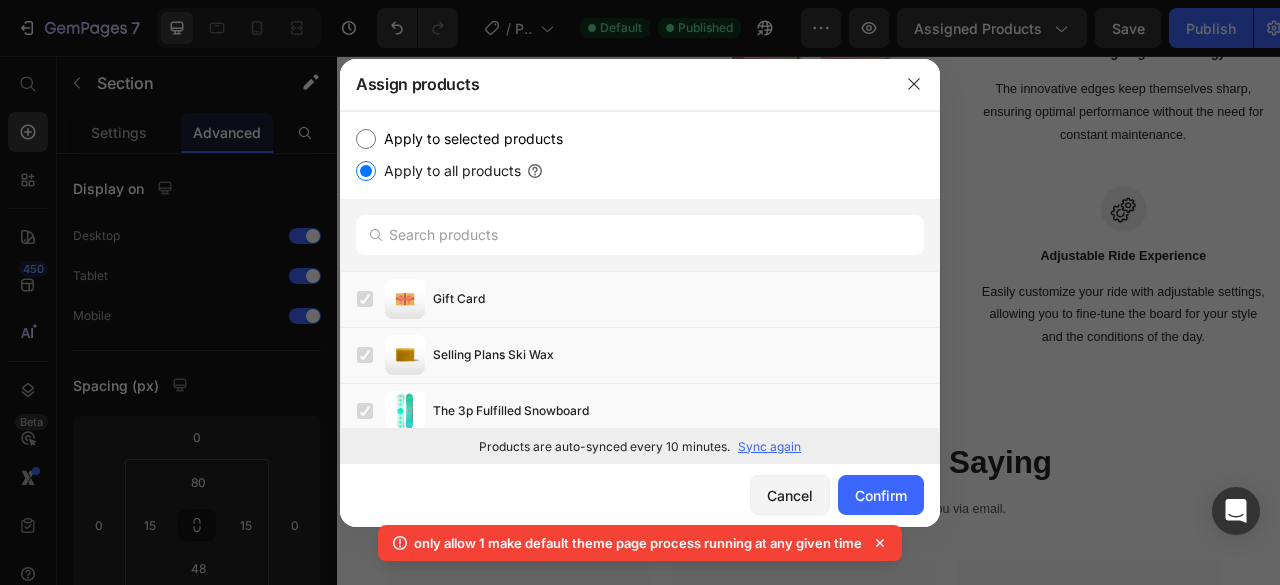click on "Apply to selected products" at bounding box center (469, 139) 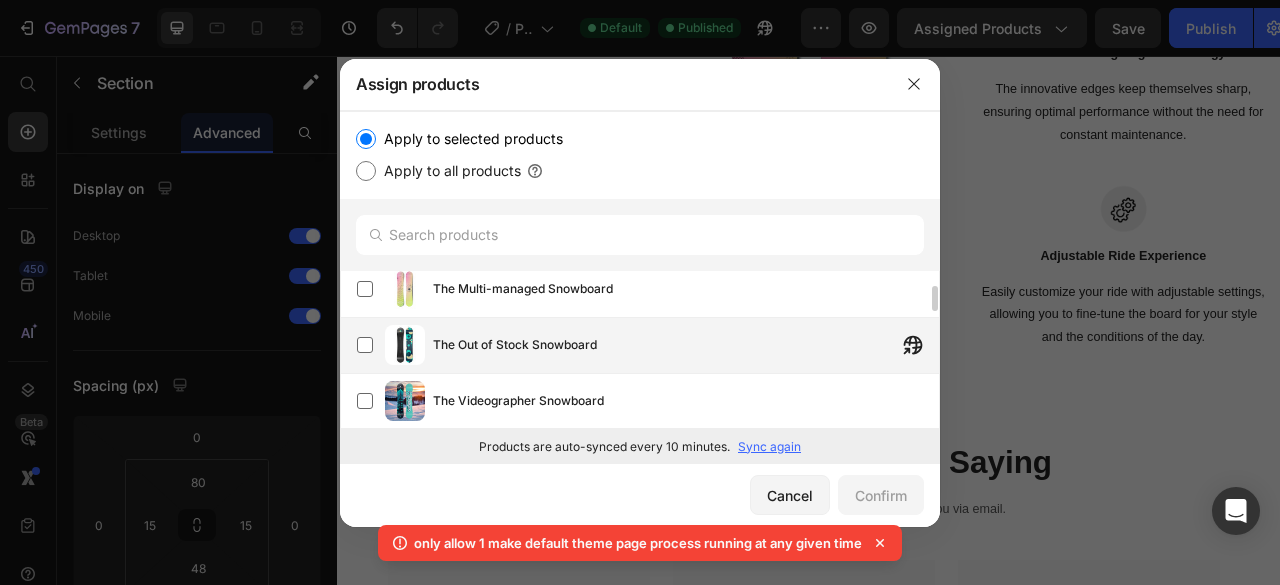 scroll, scrollTop: 694, scrollLeft: 0, axis: vertical 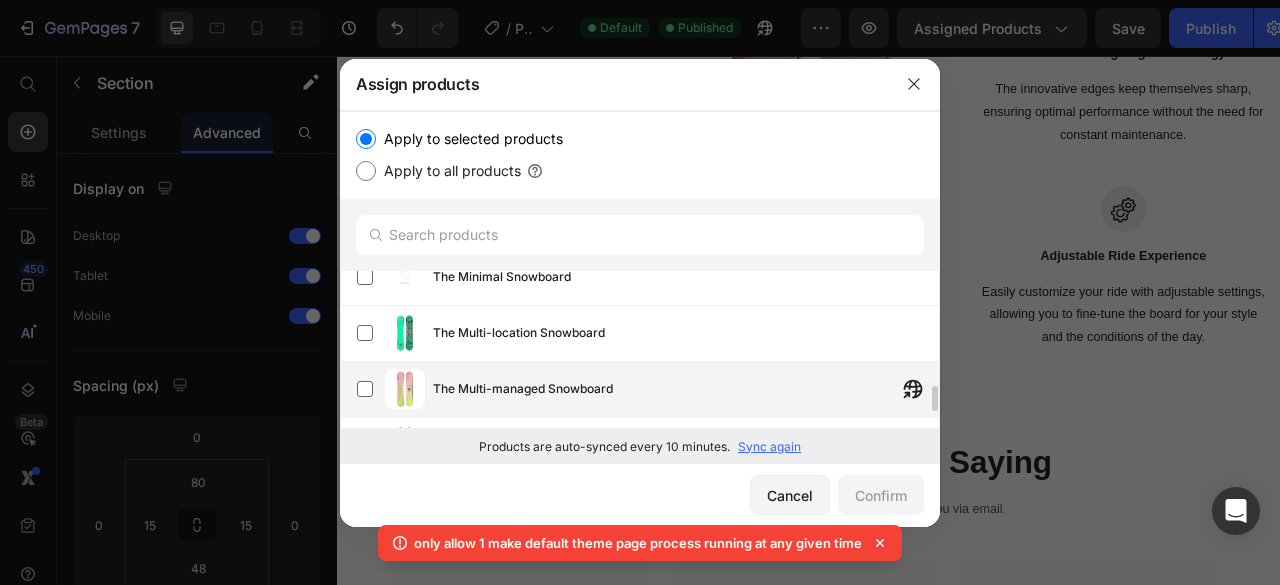 click on "The Multi-managed Snowboard" at bounding box center (686, 389) 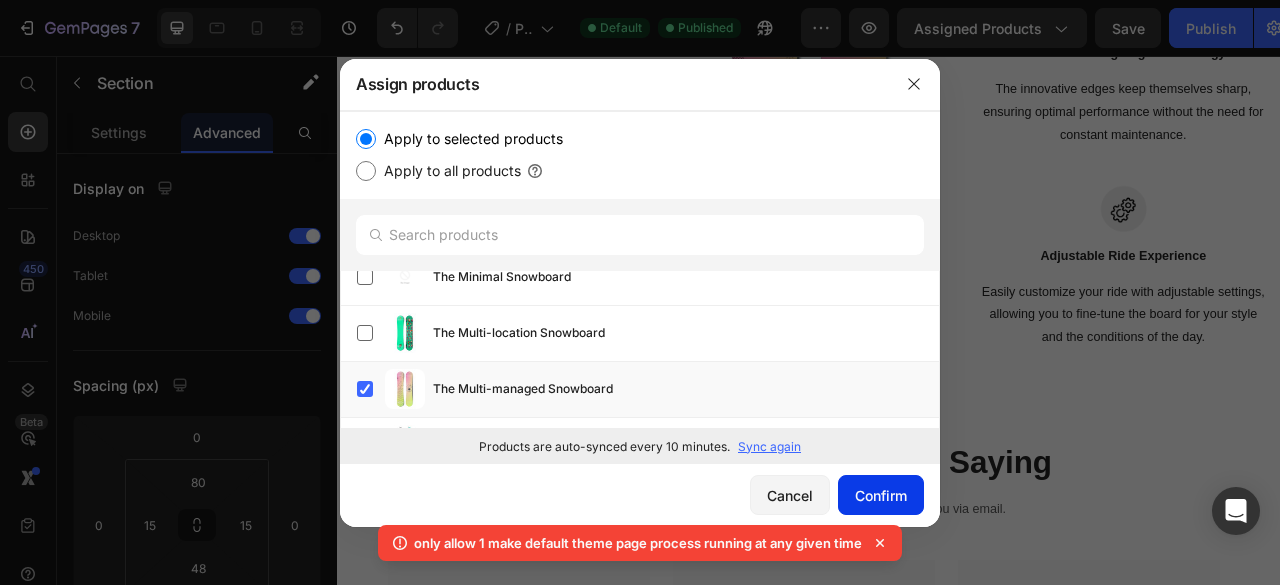 click on "Confirm" 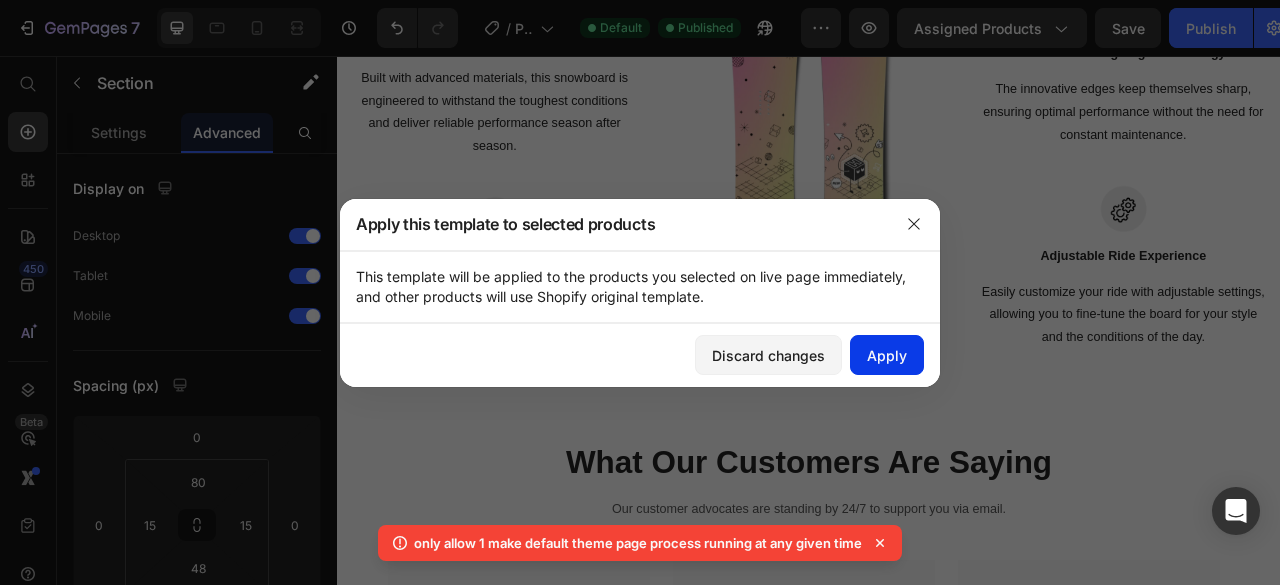 click on "Apply" at bounding box center (887, 355) 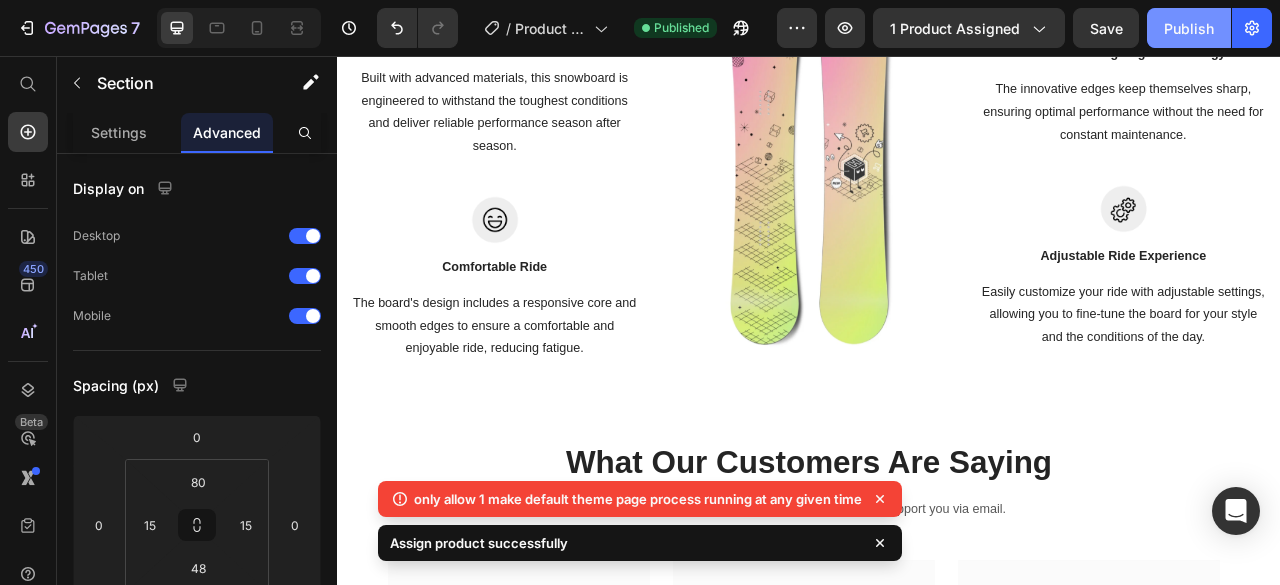 click on "Publish" at bounding box center (1189, 28) 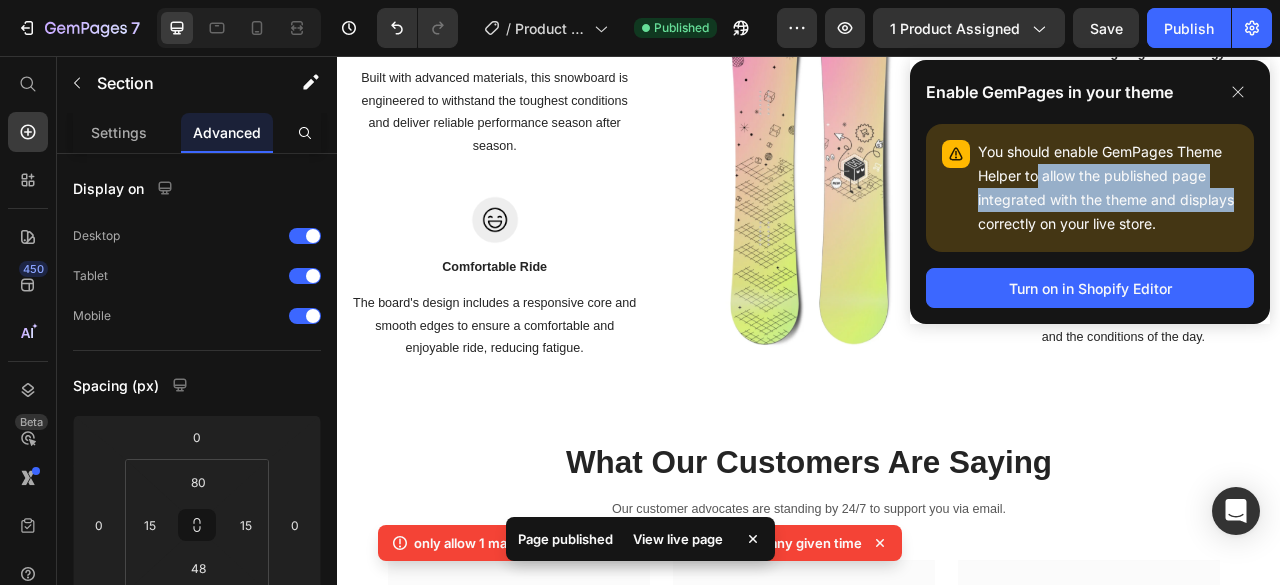 drag, startPoint x: 1040, startPoint y: 179, endPoint x: 1231, endPoint y: 199, distance: 192.04427 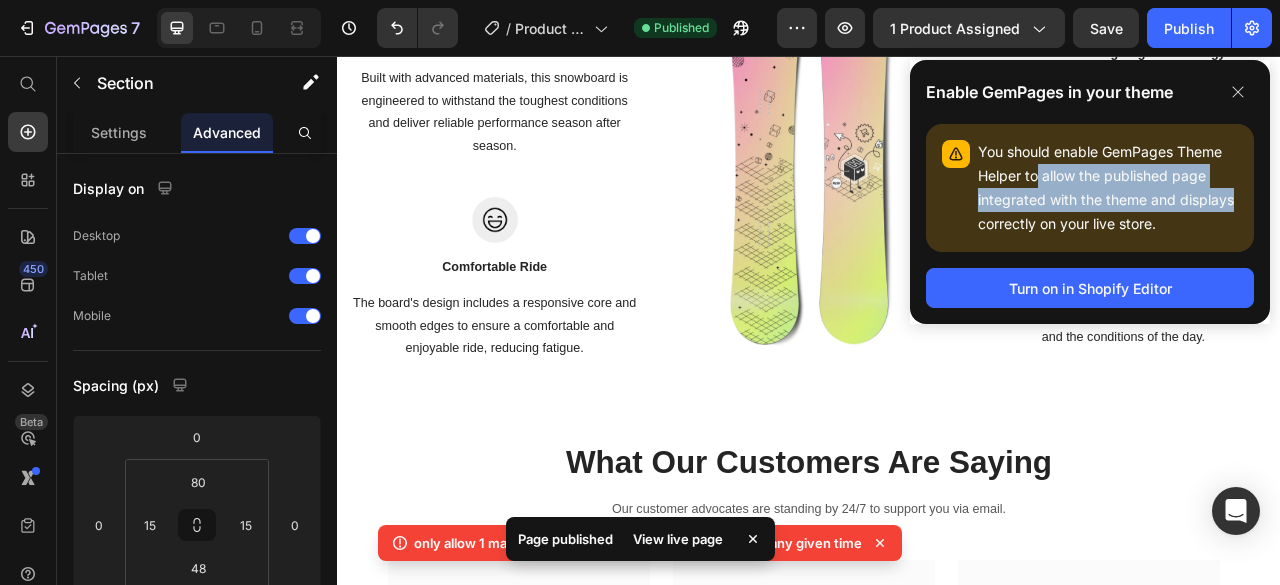 click on "You should enable GemPages Theme Helper to allow the published page integrated with the theme and displays correctly on your live store." 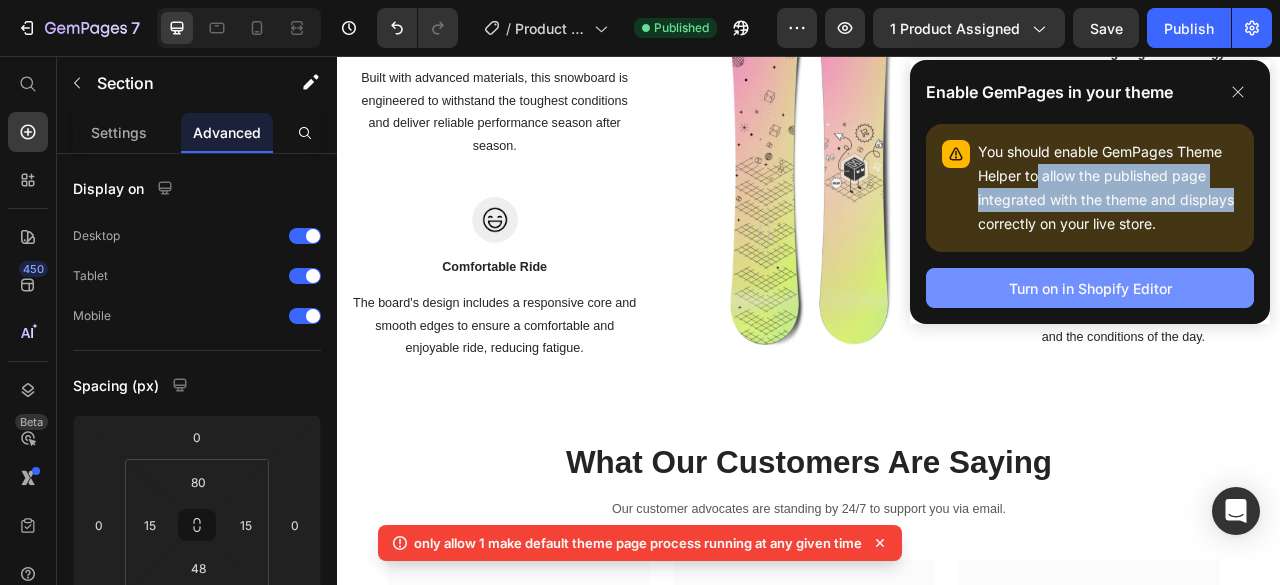 drag, startPoint x: 1138, startPoint y: 289, endPoint x: 1179, endPoint y: 285, distance: 41.19466 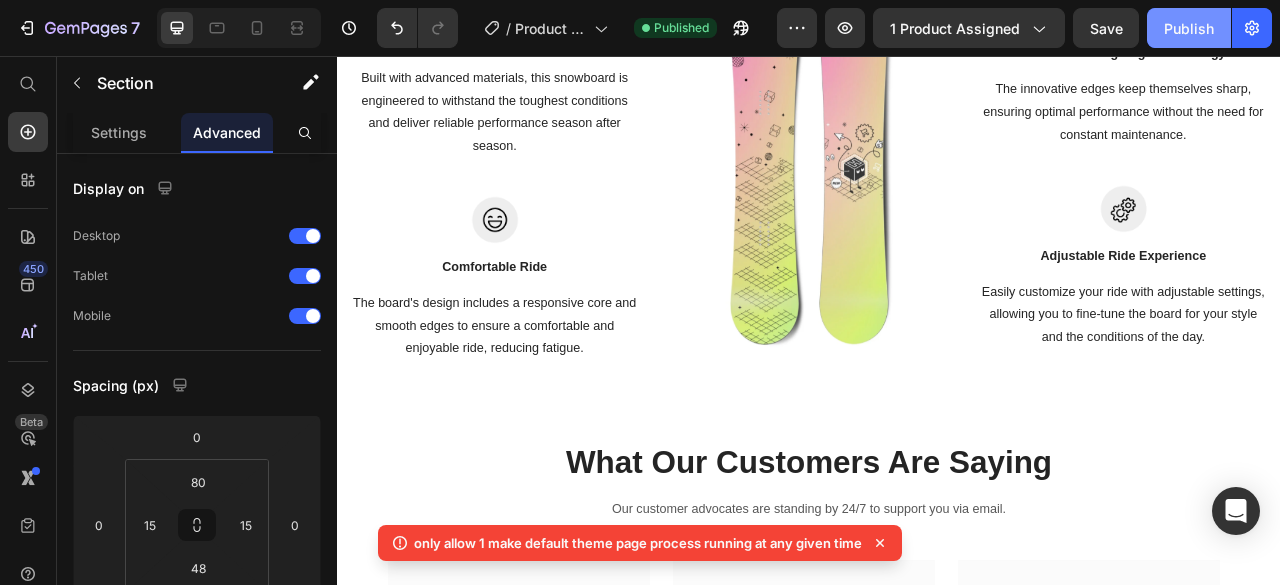 click on "Publish" 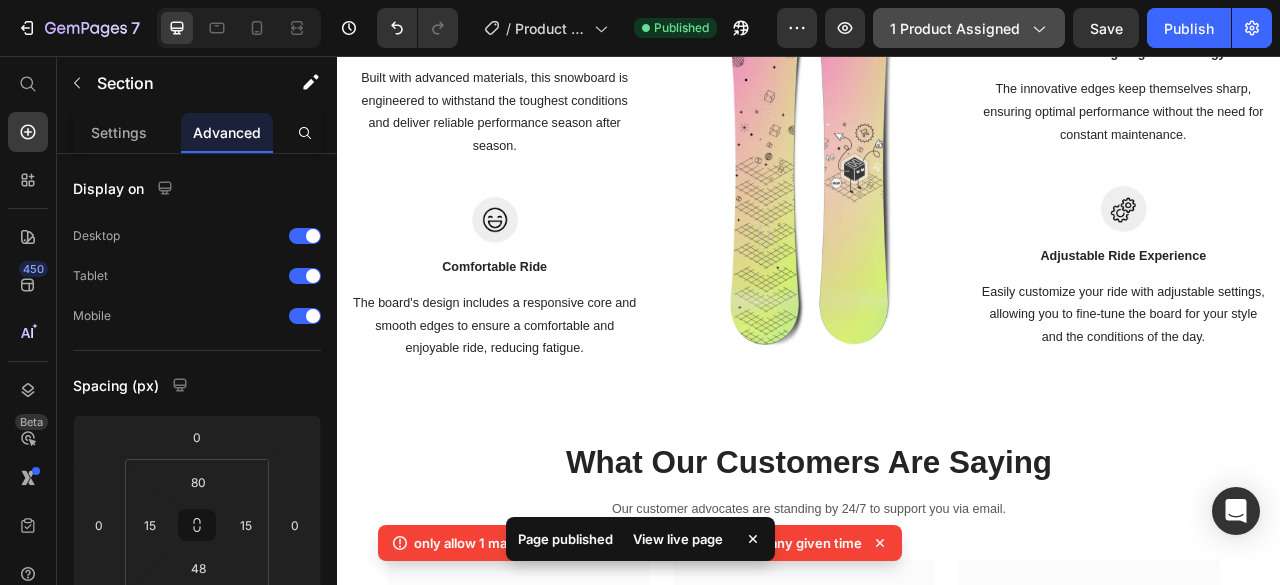 click on "1 product assigned" at bounding box center [969, 28] 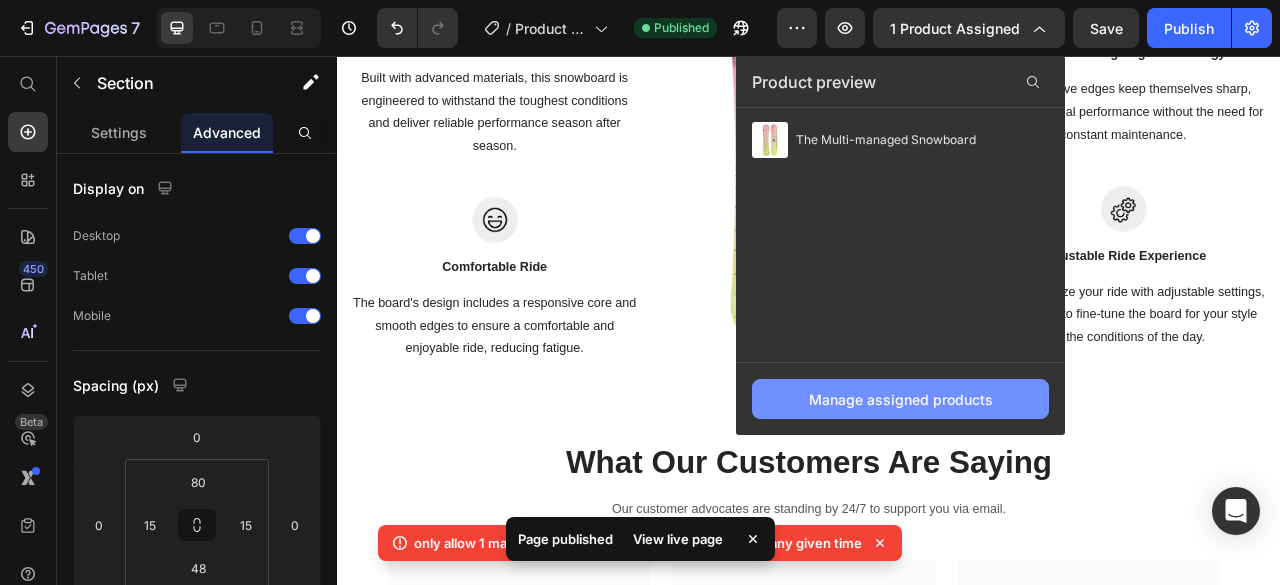 click on "Manage assigned products" at bounding box center [901, 399] 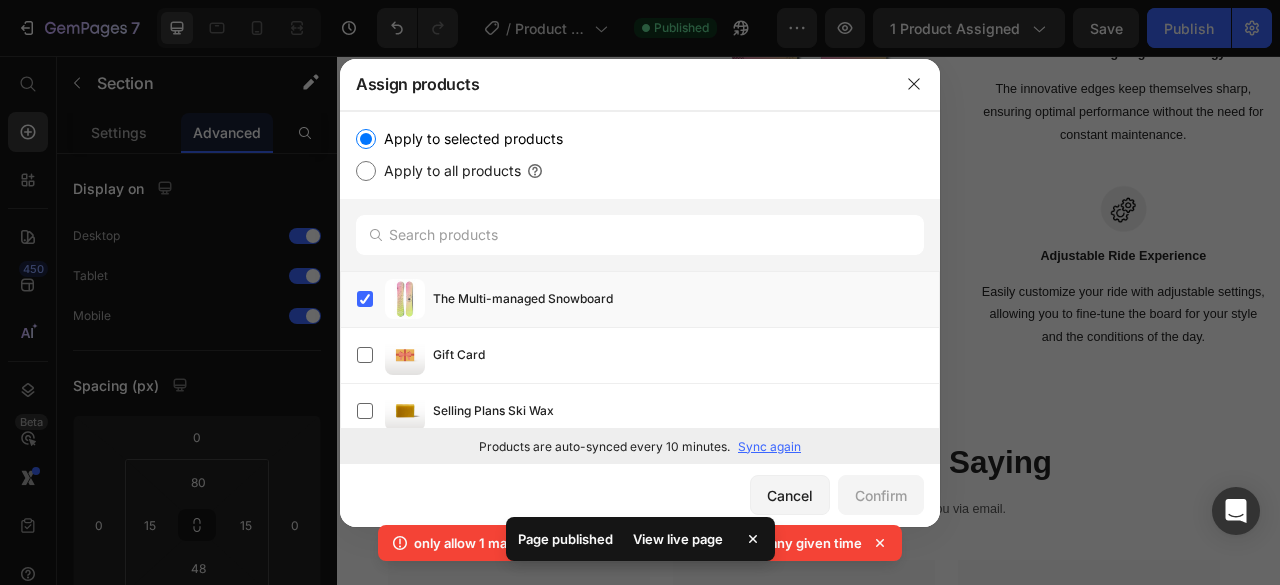 click on "Apply to selected products Apply to all products" 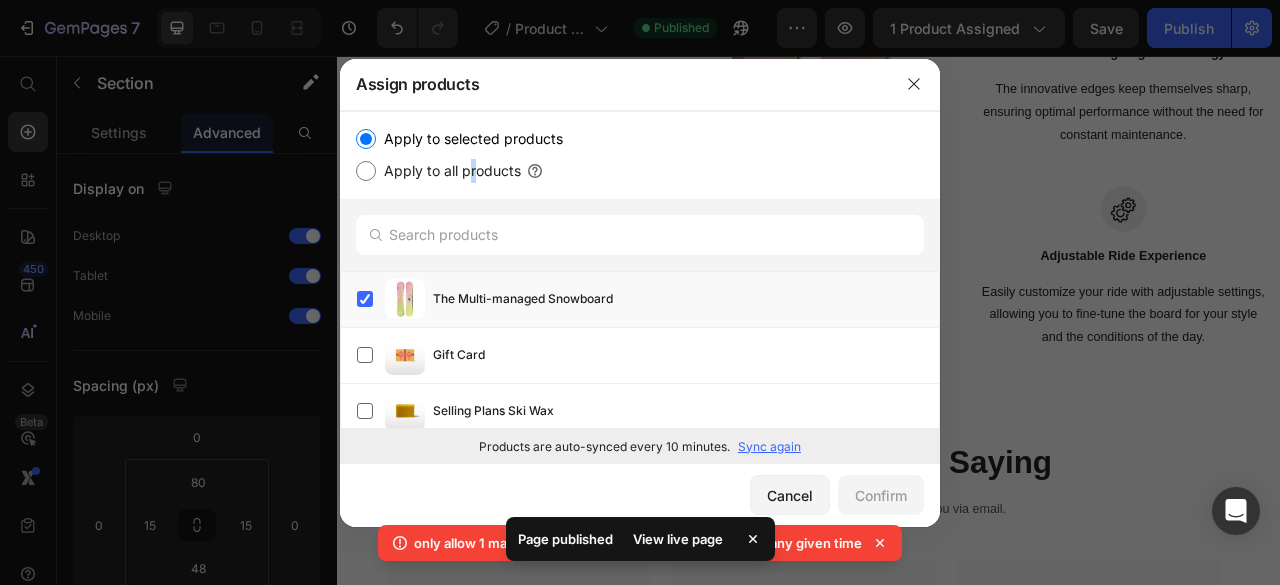 click on "Apply to all products" at bounding box center [448, 171] 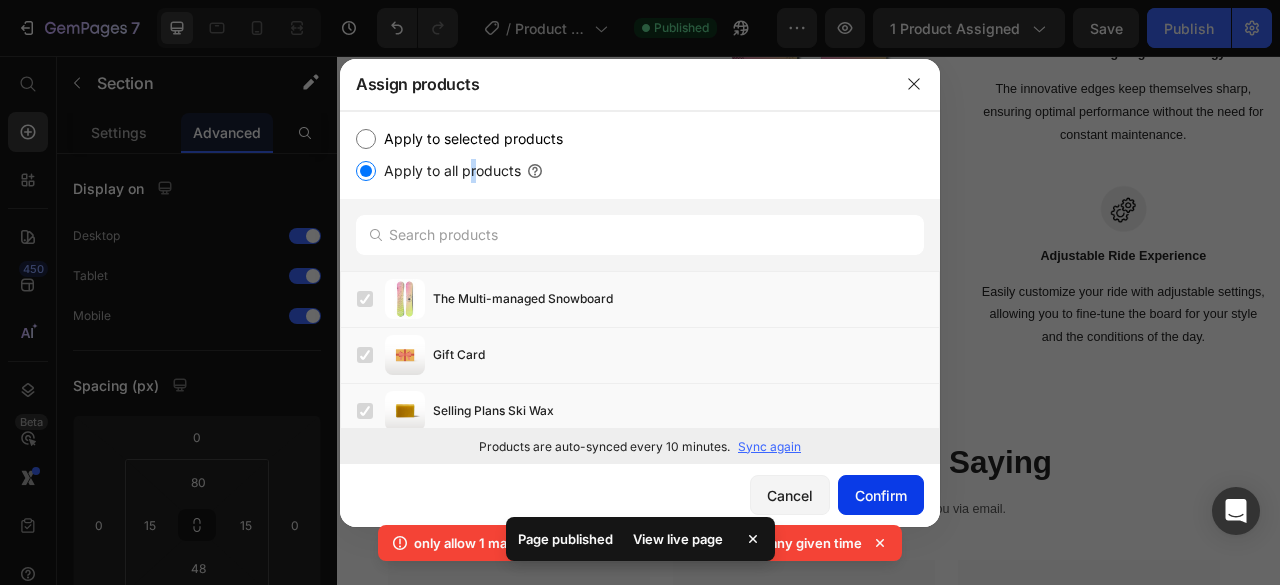 click on "Confirm" at bounding box center (881, 495) 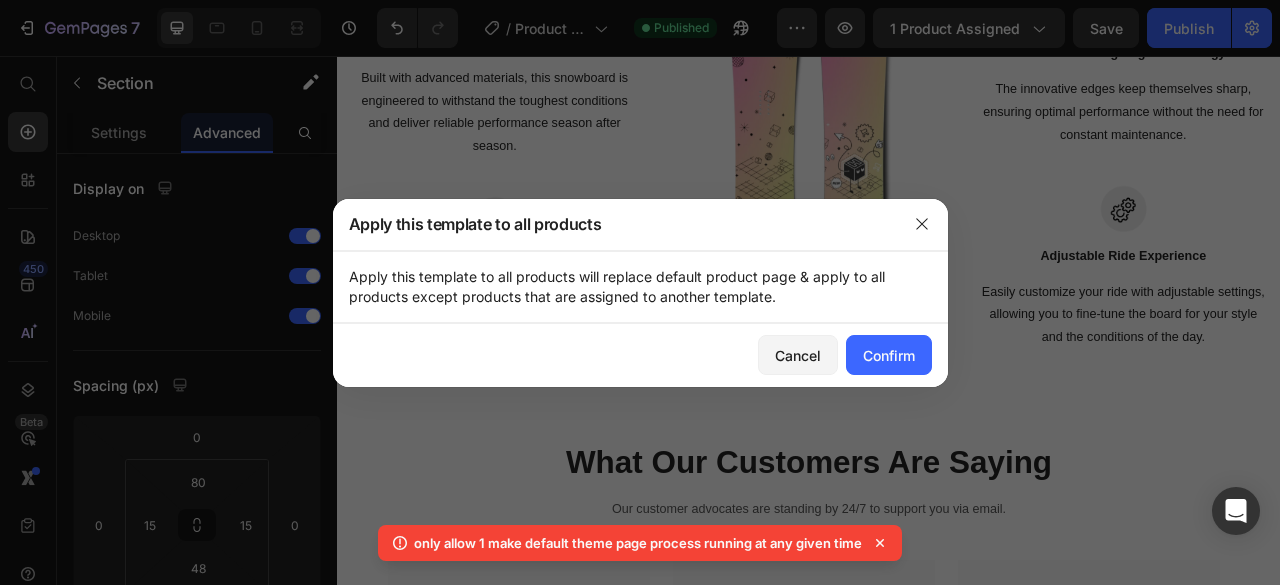 drag, startPoint x: 892, startPoint y: 357, endPoint x: 899, endPoint y: 331, distance: 26.925823 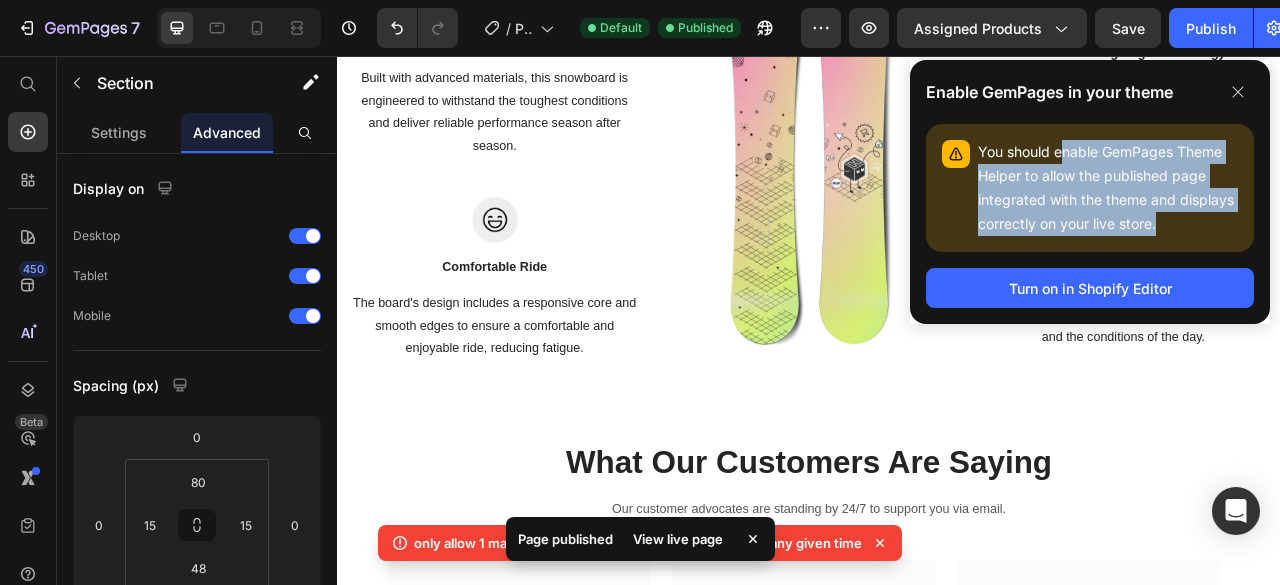 drag, startPoint x: 1061, startPoint y: 149, endPoint x: 1227, endPoint y: 213, distance: 177.9101 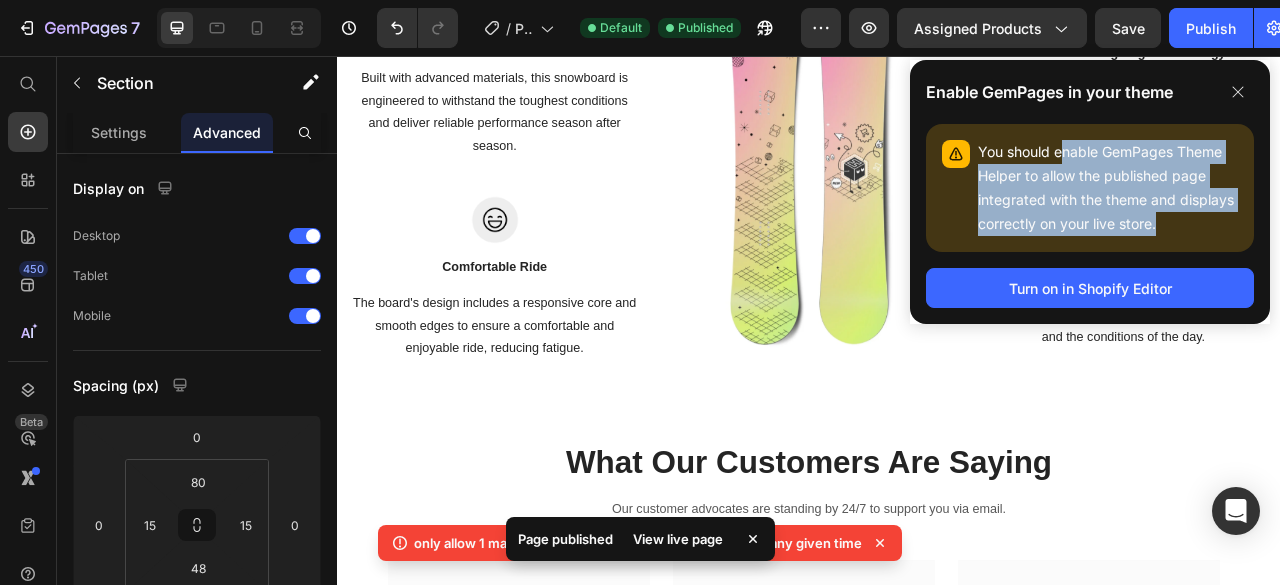 click on "You should enable GemPages Theme Helper to allow the published page integrated with the theme and displays correctly on your live store." at bounding box center [1108, 188] 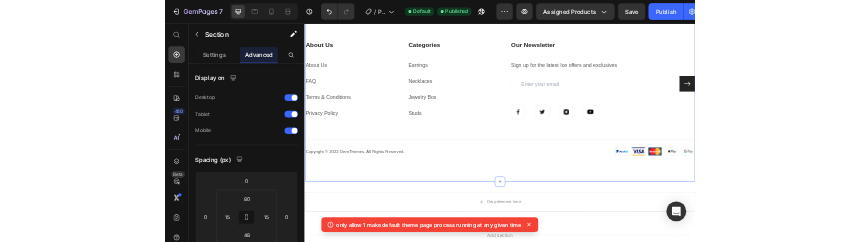 scroll, scrollTop: 5208, scrollLeft: 0, axis: vertical 